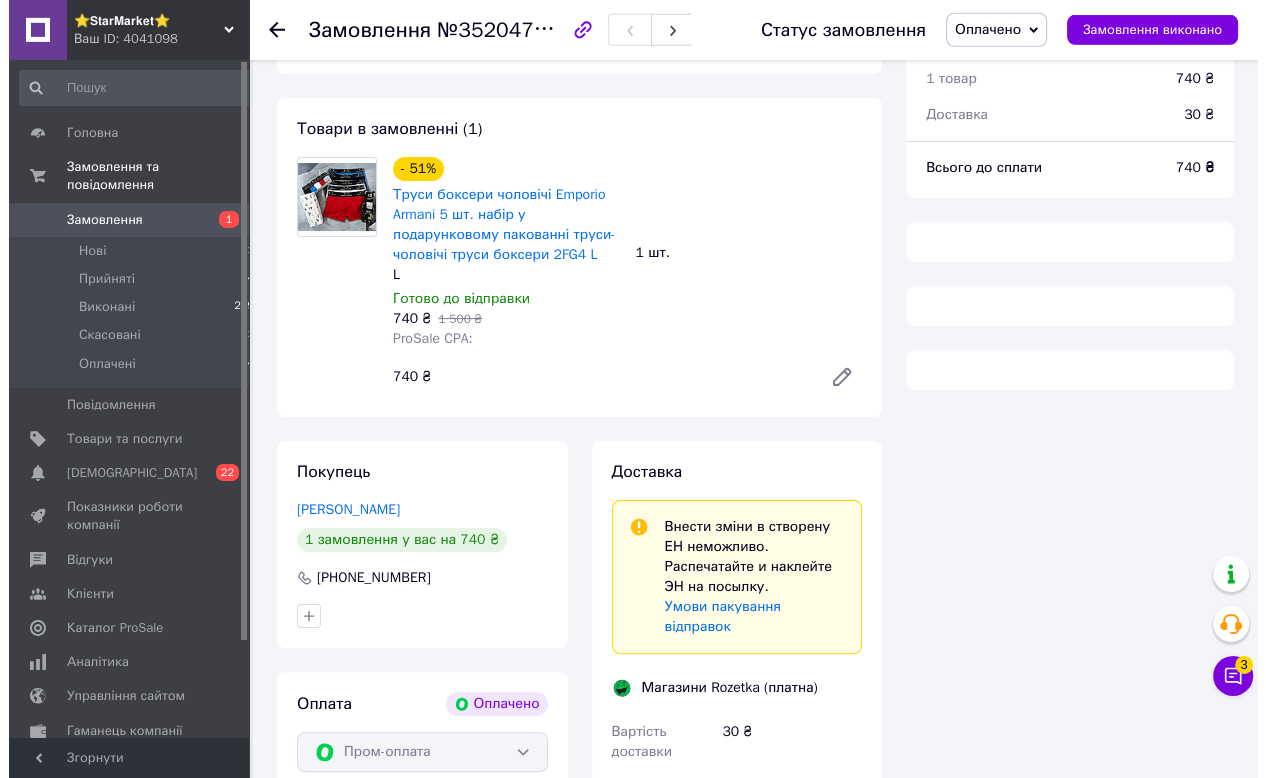 scroll, scrollTop: 136, scrollLeft: 0, axis: vertical 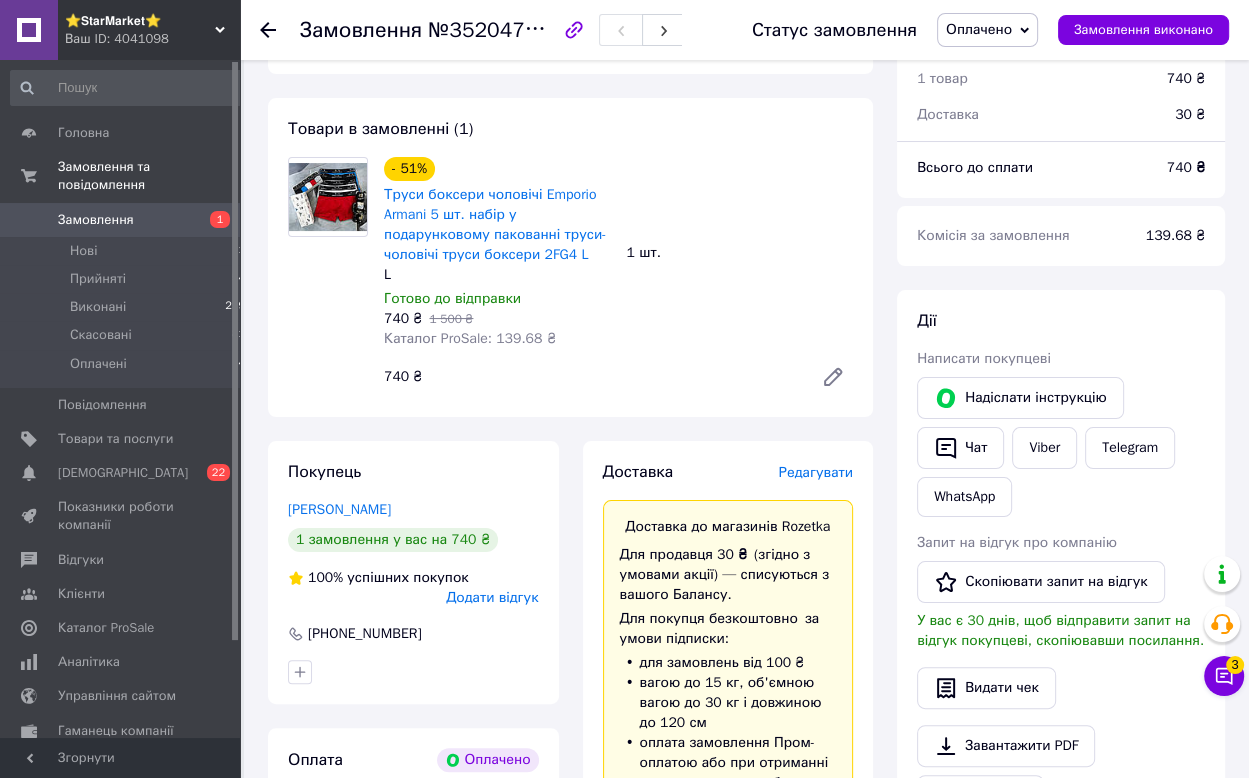 click on "Редагувати" at bounding box center (816, 472) 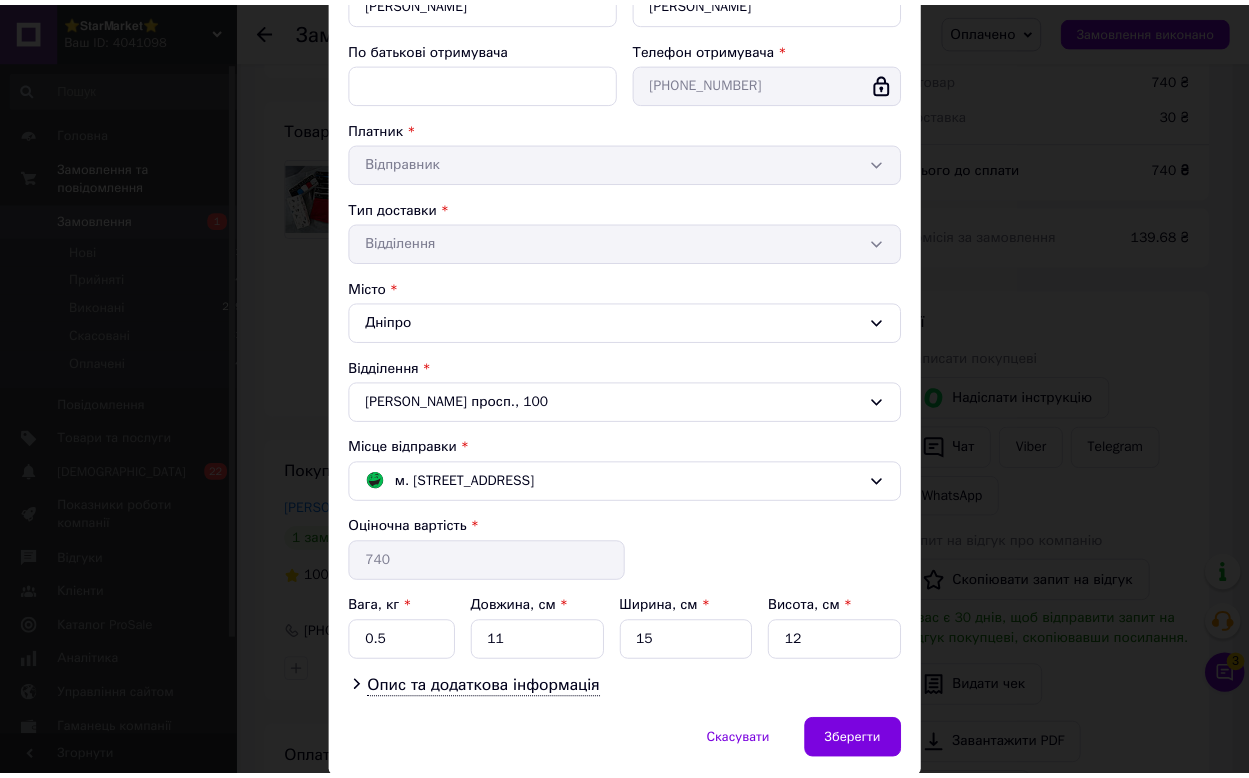 scroll, scrollTop: 342, scrollLeft: 0, axis: vertical 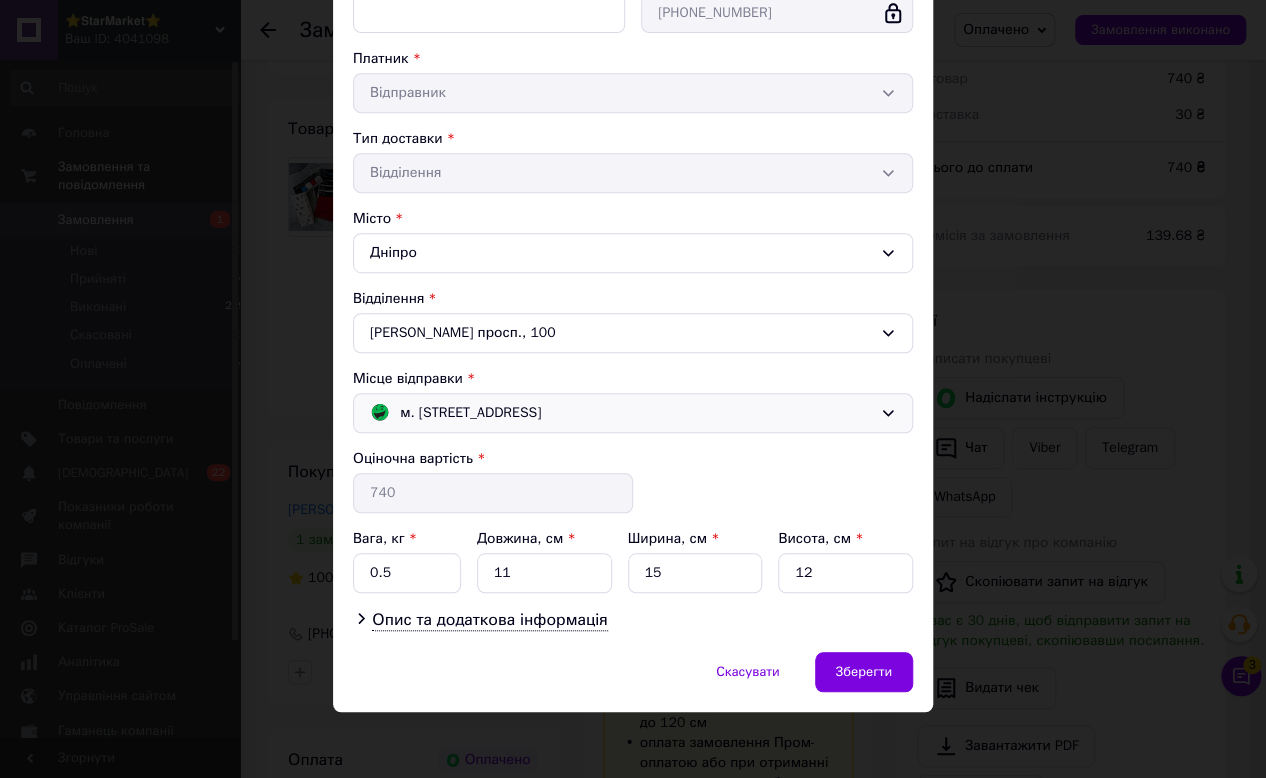 click on "м. [STREET_ADDRESS]" at bounding box center [633, 413] 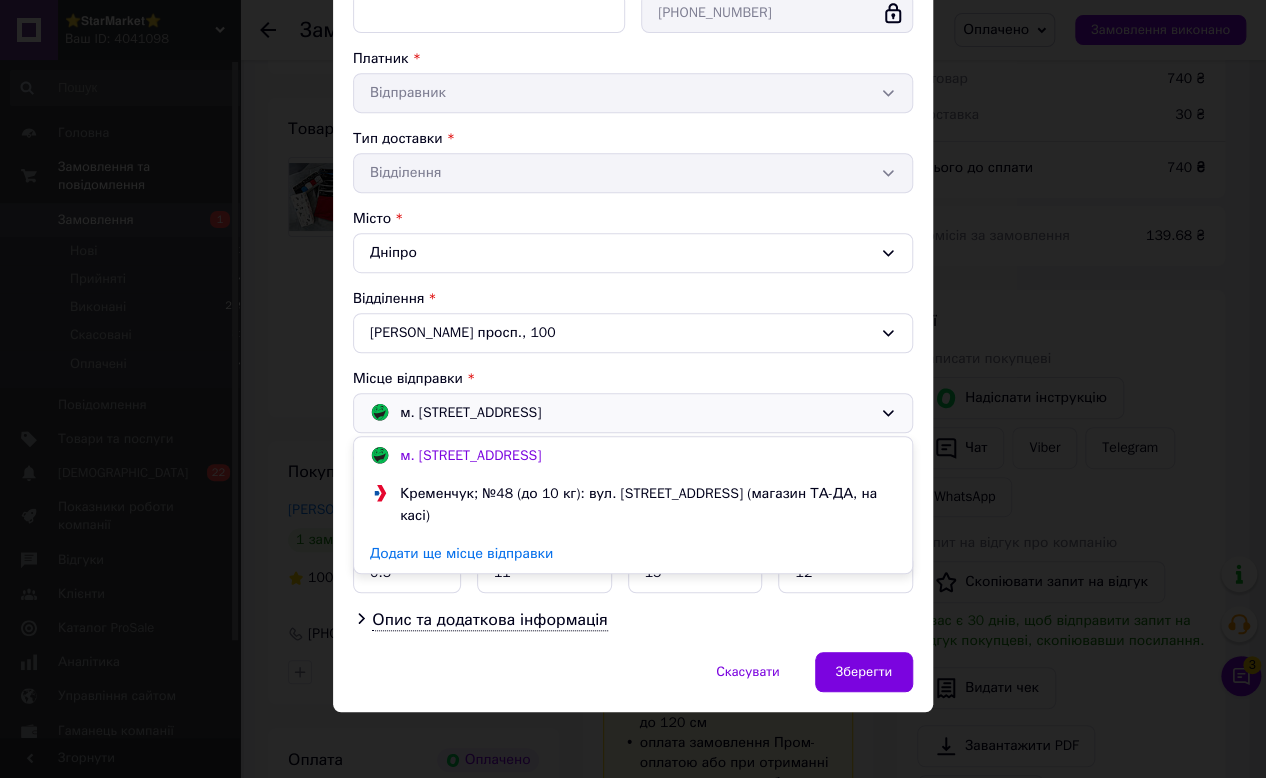 click on "Кременчук; №48 (до 10 кг): вул. [STREET_ADDRESS] (магазин ТА-ДА, на касі)" at bounding box center [633, 505] 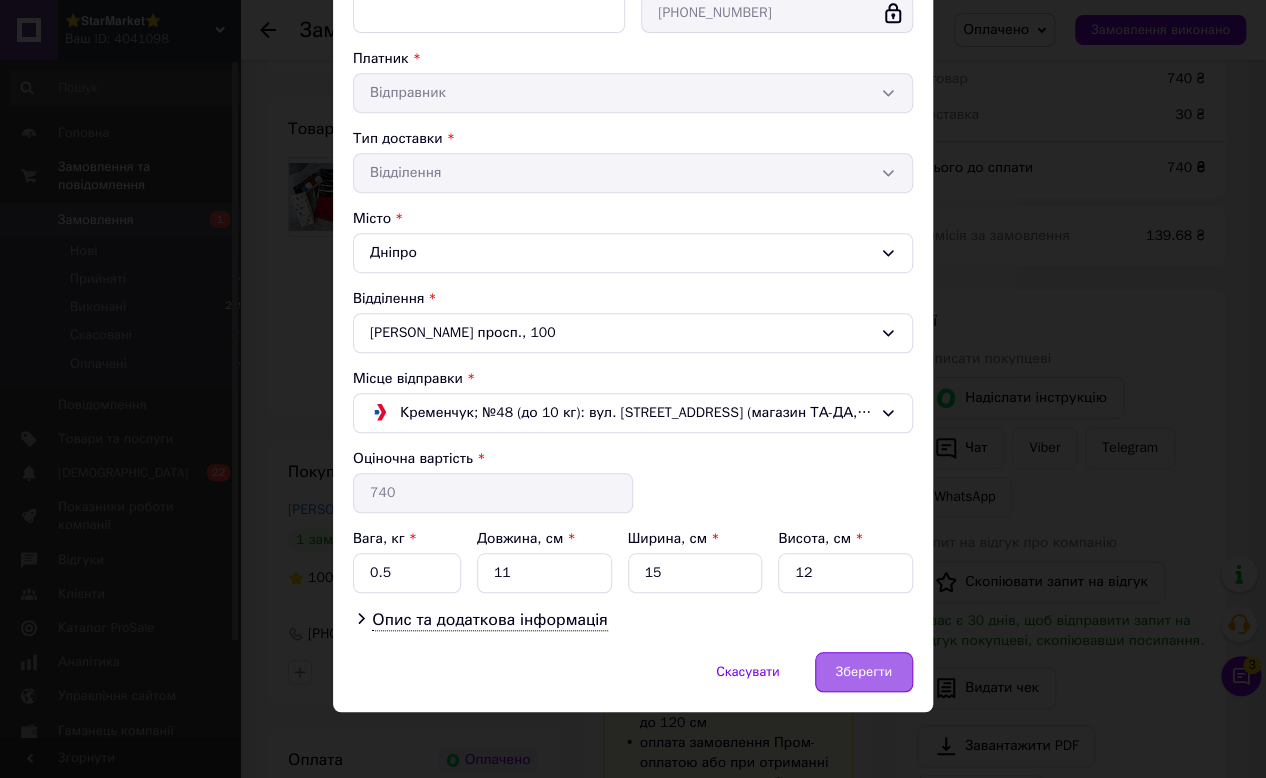 click on "Зберегти" at bounding box center [864, 672] 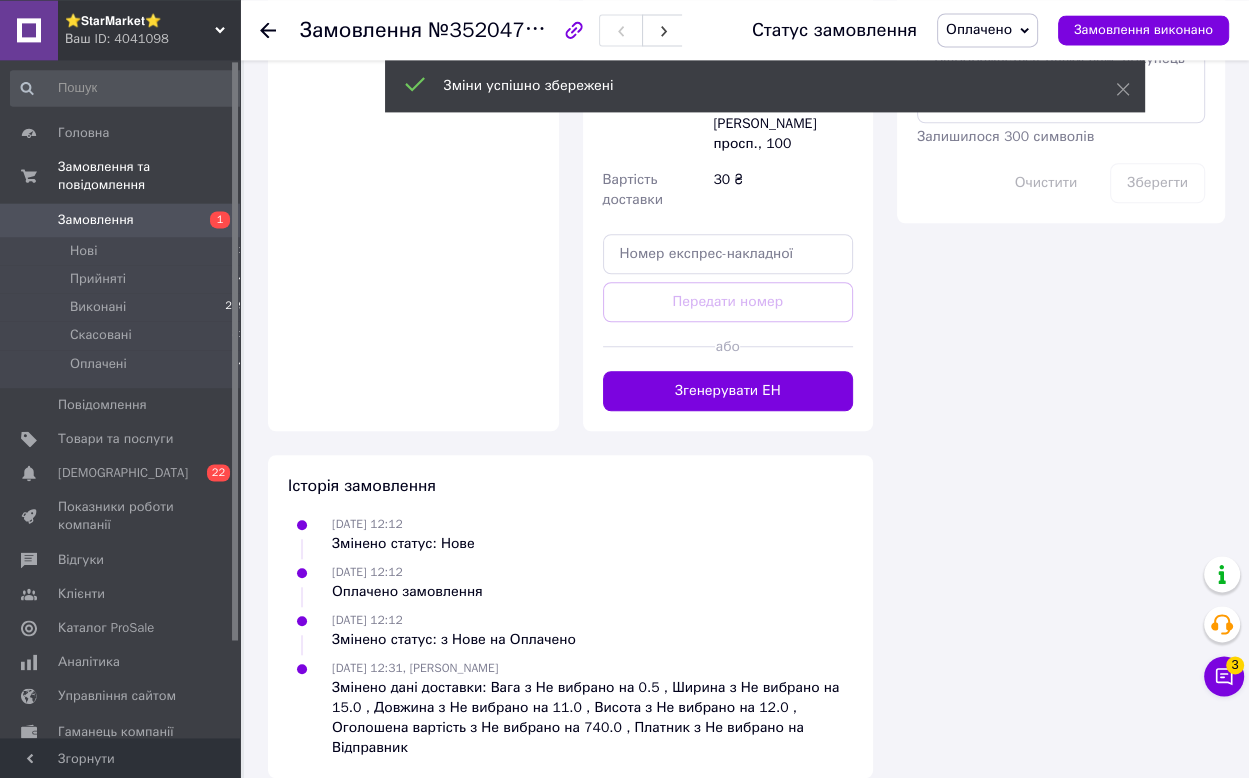 scroll, scrollTop: 1260, scrollLeft: 0, axis: vertical 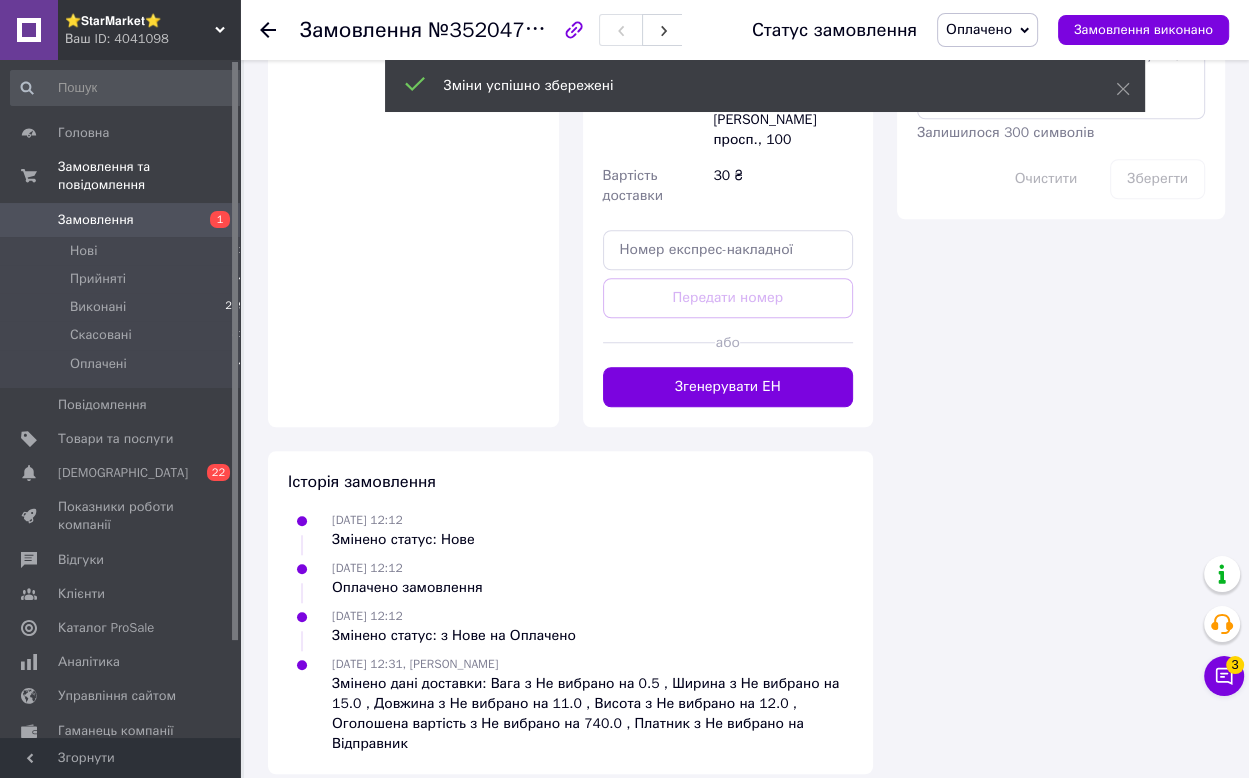 click on "Доставка Редагувати Доставка до магазинів Rozetka Для продавця 30 ₴   (згідно з умовами акції) — списуються з вашого Балансу. Для покупця безкоштовно   за умови підписки: для замовлень від 100 ₴ вагою до 15 кг,
об'ємною вагою до 30 кг
і довжиною до 120 см оплата замовлення Пром-оплатою або при отриманні якщо посилку не заберуть — повернення безкоштовно Без підписки для покупця - 30 ₴ При відправці з відділення Meest генеруються дві ЕН - роздрукуйте і наклейте обидві ЕН на посилку. Довідка та умови Акції Магазини Rozetka (платна) Отримувач [PERSON_NAME]  [PHONE_NUMBER] Платник" at bounding box center [728, -128] 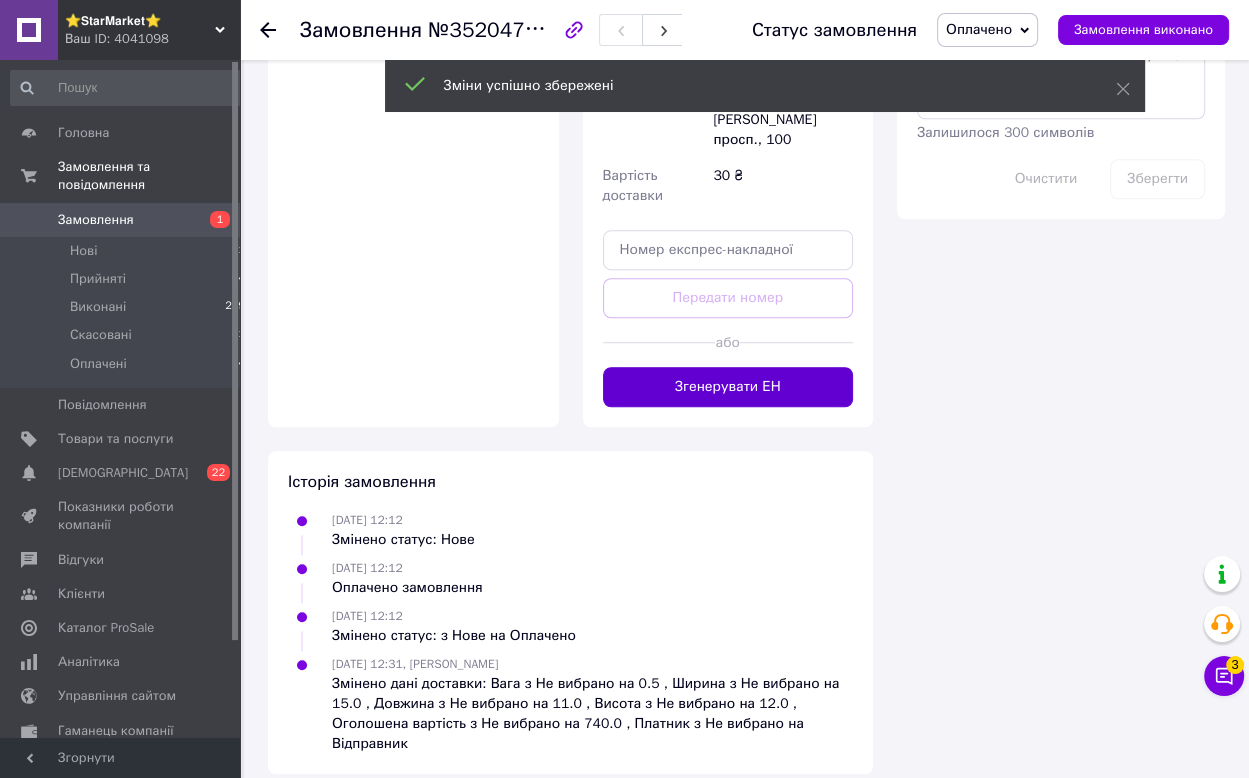 click on "Згенерувати ЕН" at bounding box center (728, 387) 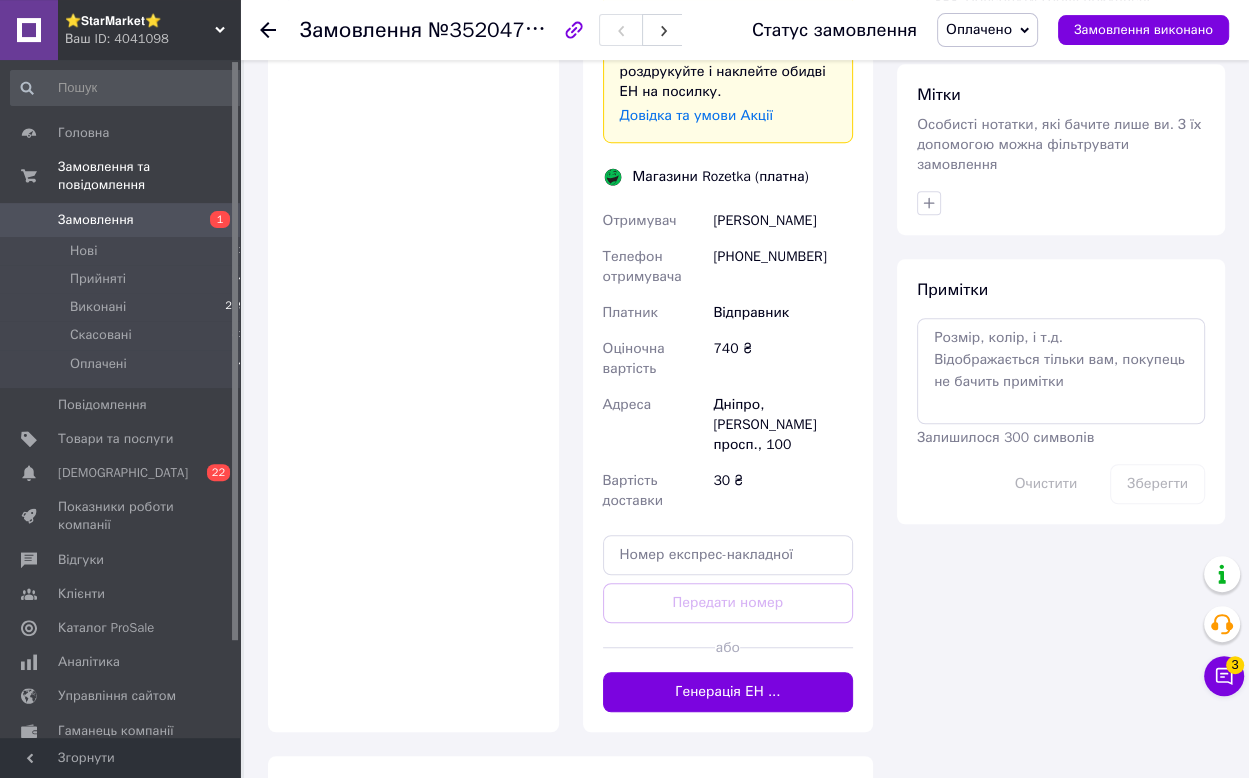 scroll, scrollTop: 944, scrollLeft: 0, axis: vertical 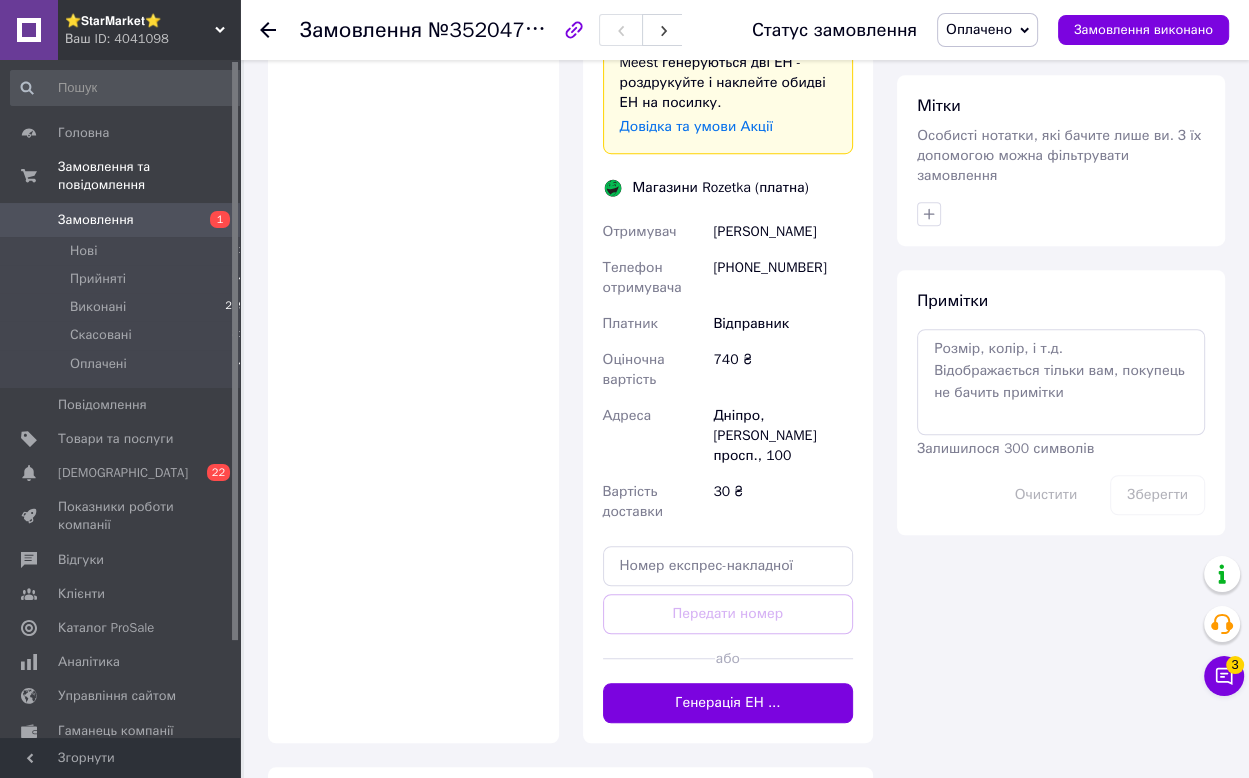 click on "[PERSON_NAME]" at bounding box center (783, 232) 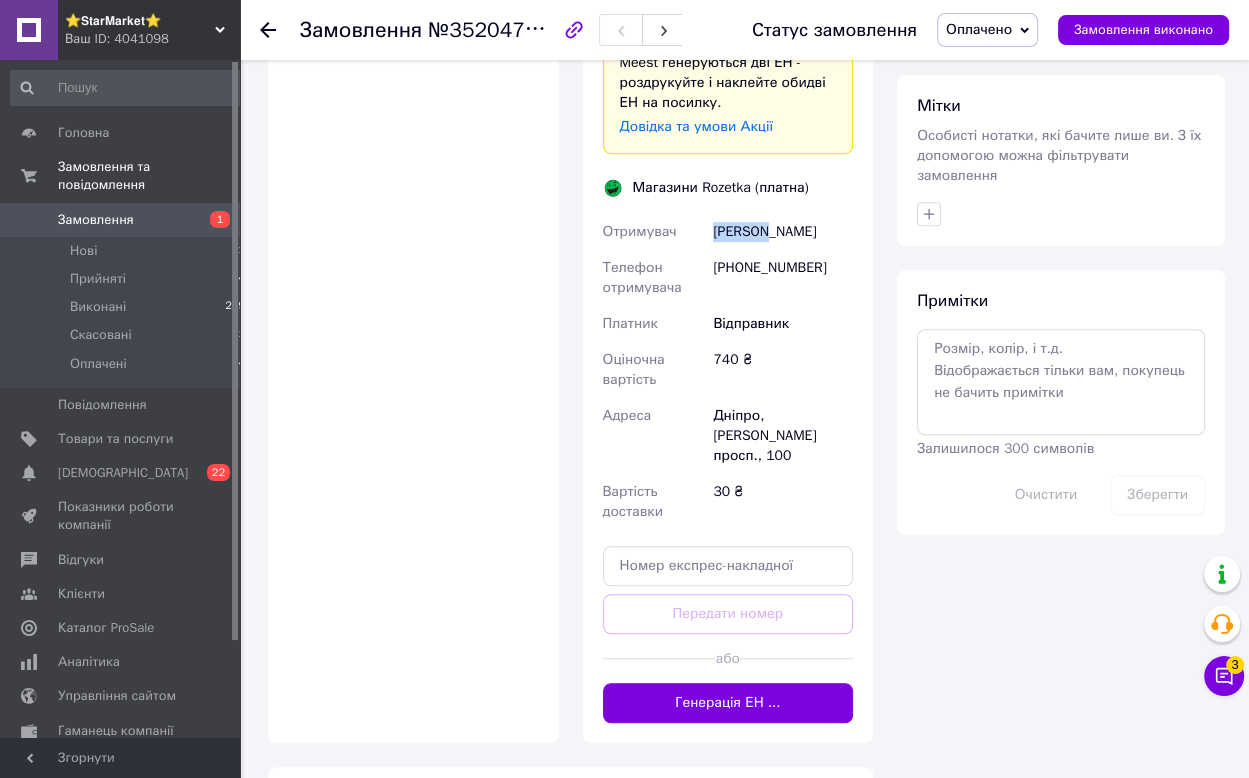 click on "[PERSON_NAME]" at bounding box center (783, 232) 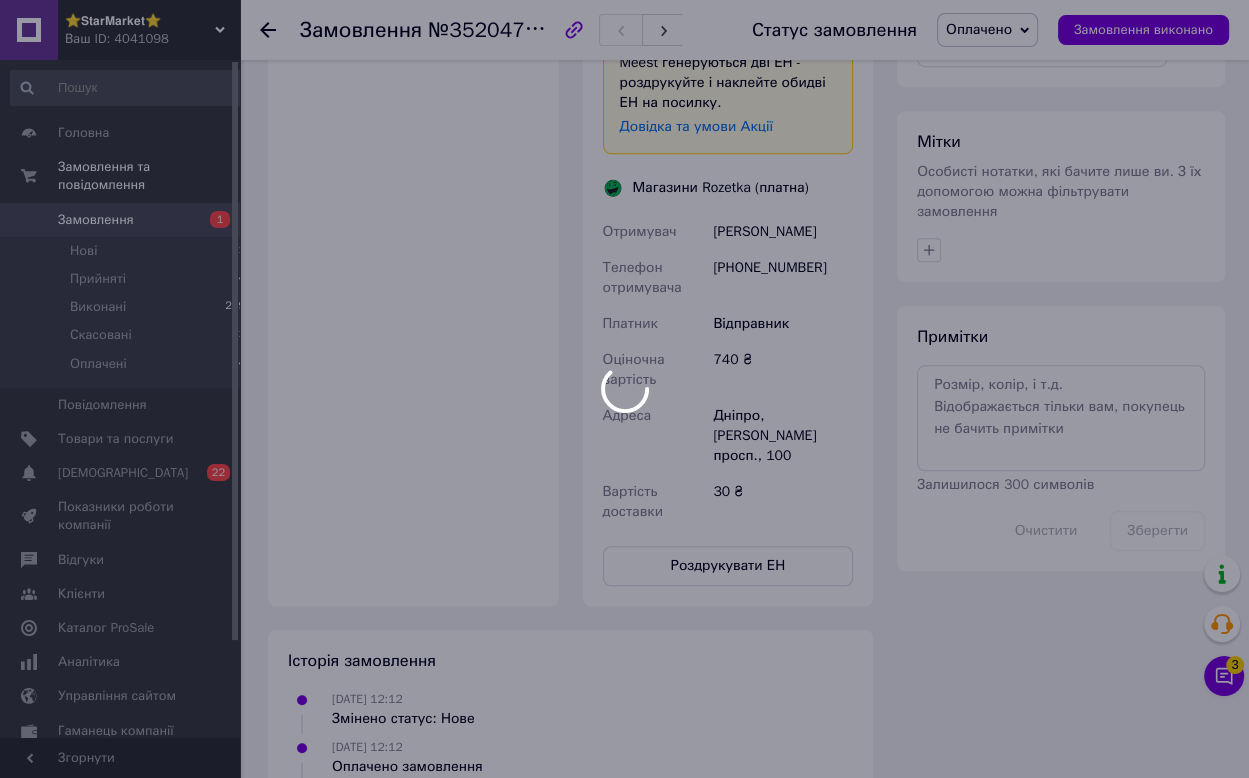 click on "⭐𝗦𝘁𝗮𝗿𝗠𝗮𝗿𝗸𝗲𝘁⭐ Ваш ID: 4041098 Сайт ⭐𝗦𝘁𝗮𝗿𝗠𝗮𝗿𝗸𝗲𝘁⭐ Кабінет покупця Перевірити стан системи Сторінка на порталі Довідка Вийти Головна Замовлення та повідомлення Замовлення 1 Нові 1 Прийняті 54 Виконані 259 Скасовані 81 Оплачені 4 Повідомлення 0 Товари та послуги Сповіщення 0 22 Показники роботи компанії Відгуки Клієнти Каталог ProSale Аналітика Управління сайтом Гаманець компанії [PERSON_NAME] Тарифи та рахунки Prom мікс 6 000 Згорнути
Замовлення №352047246 Статус замовлення Оплачено - 51%" at bounding box center (624, 16) 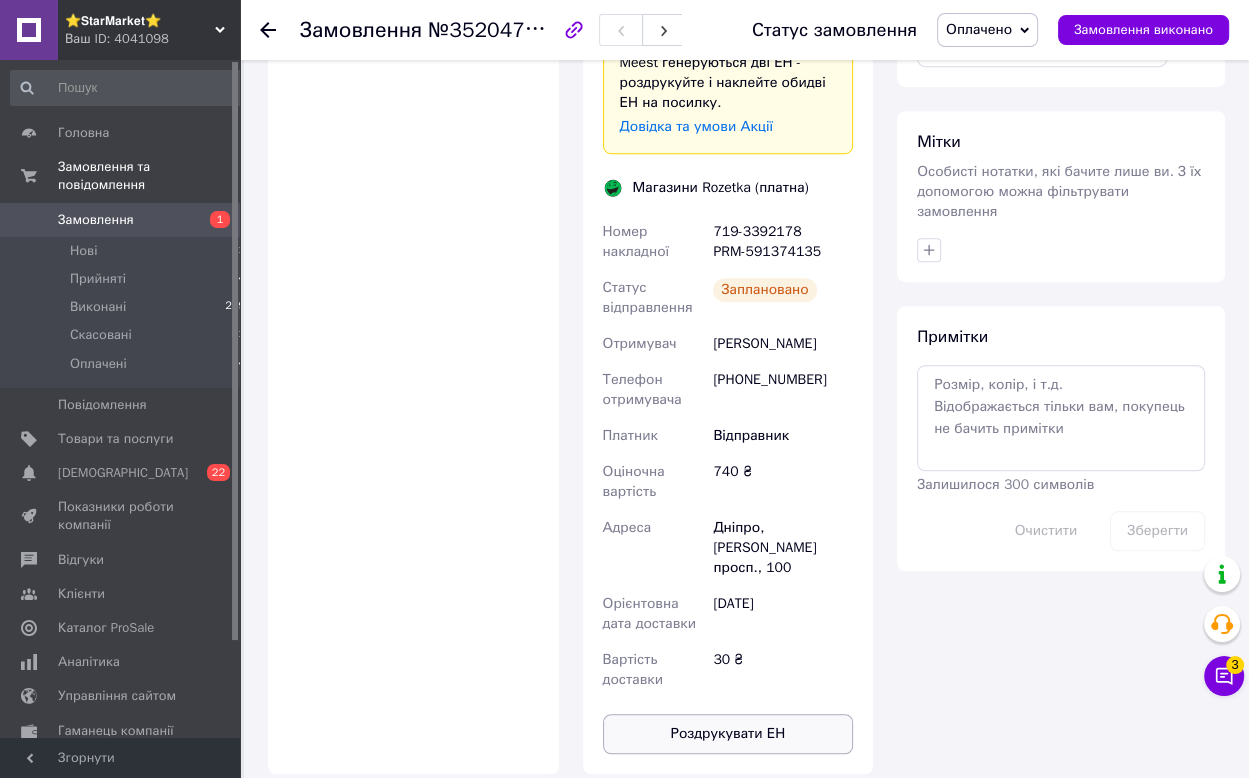 click on "Роздрукувати ЕН" at bounding box center (728, 734) 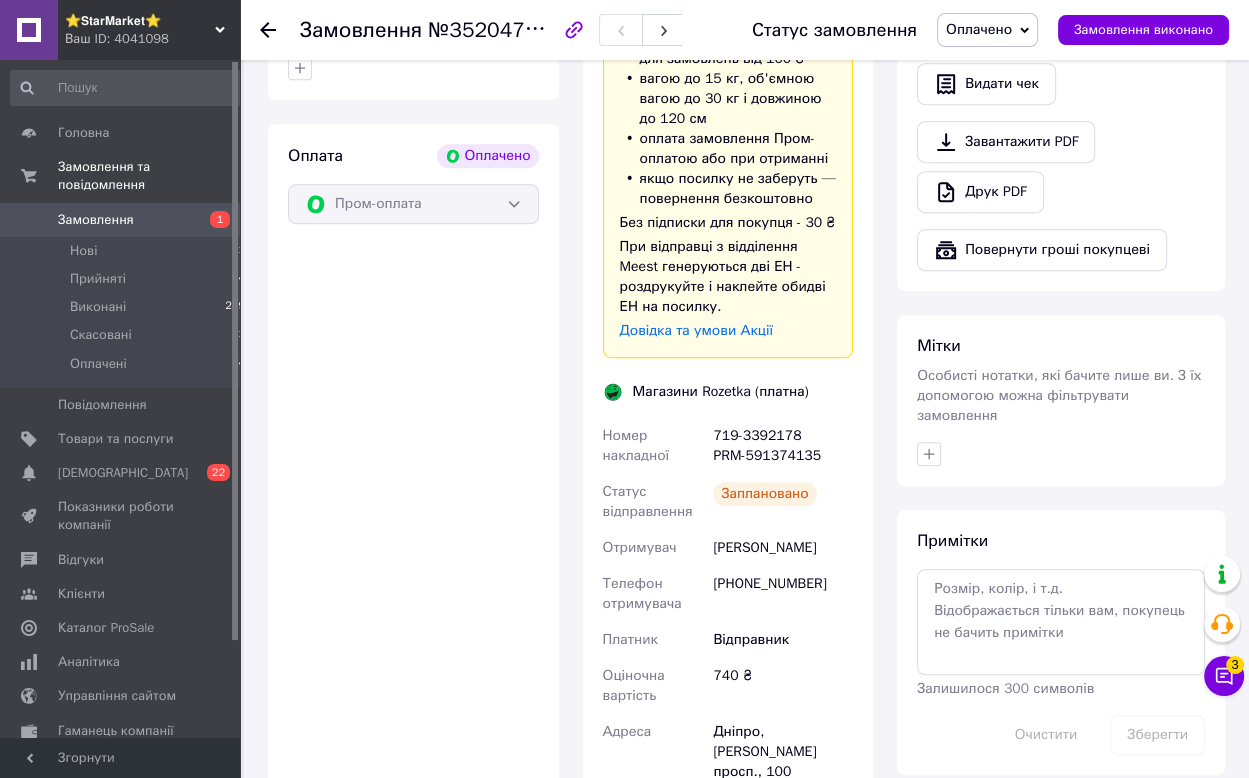 scroll, scrollTop: 732, scrollLeft: 0, axis: vertical 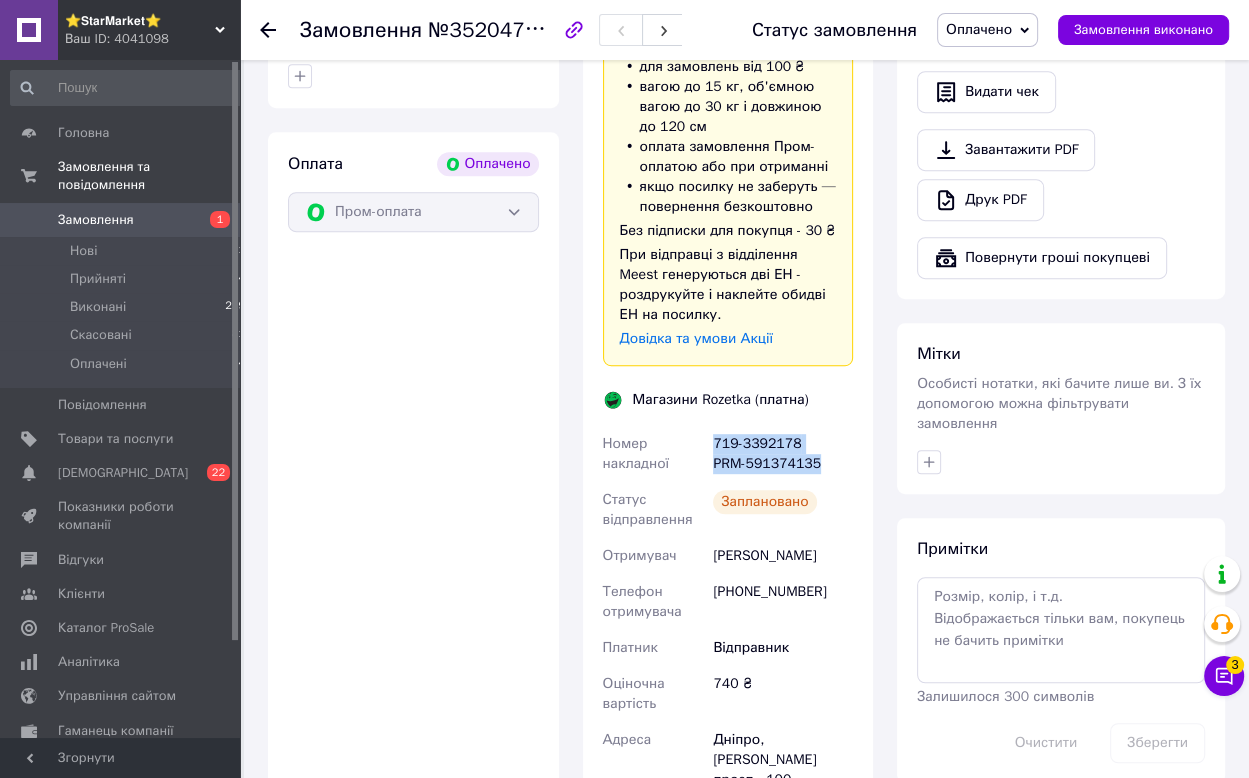 drag, startPoint x: 711, startPoint y: 444, endPoint x: 834, endPoint y: 462, distance: 124.3101 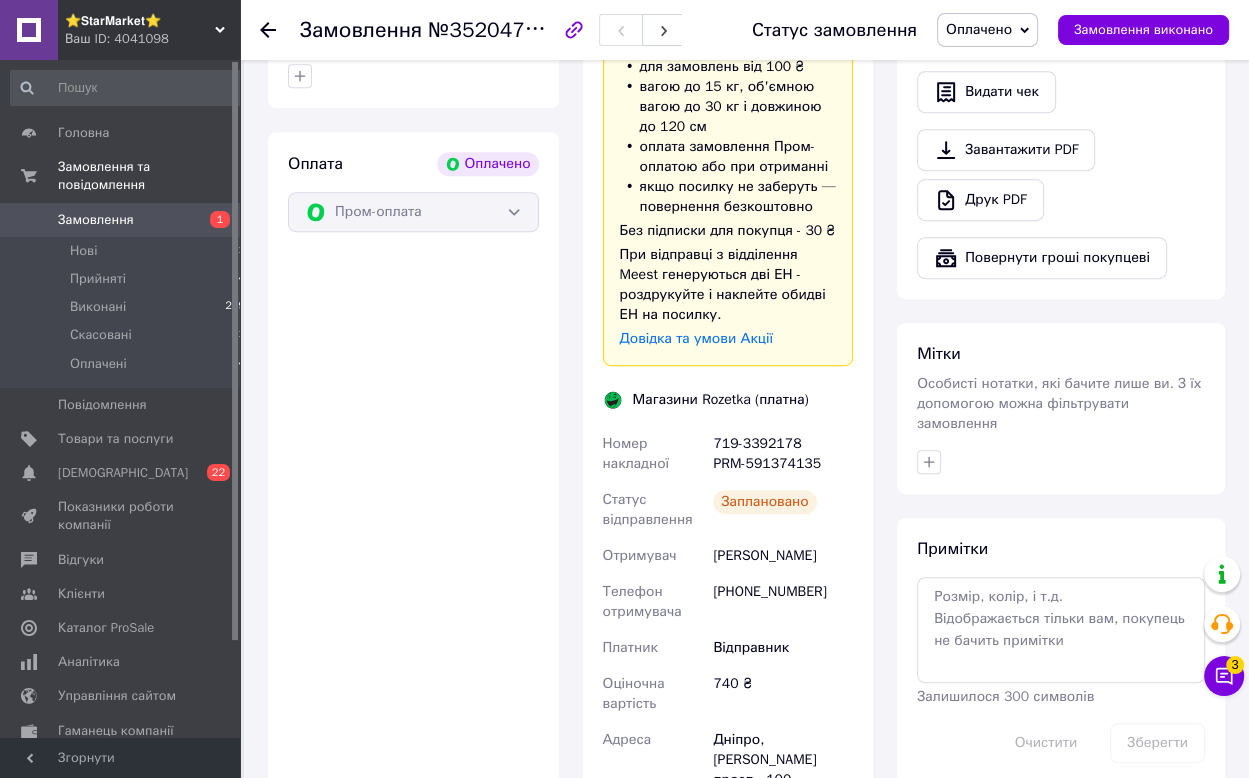 click on "[PERSON_NAME]" at bounding box center [783, 556] 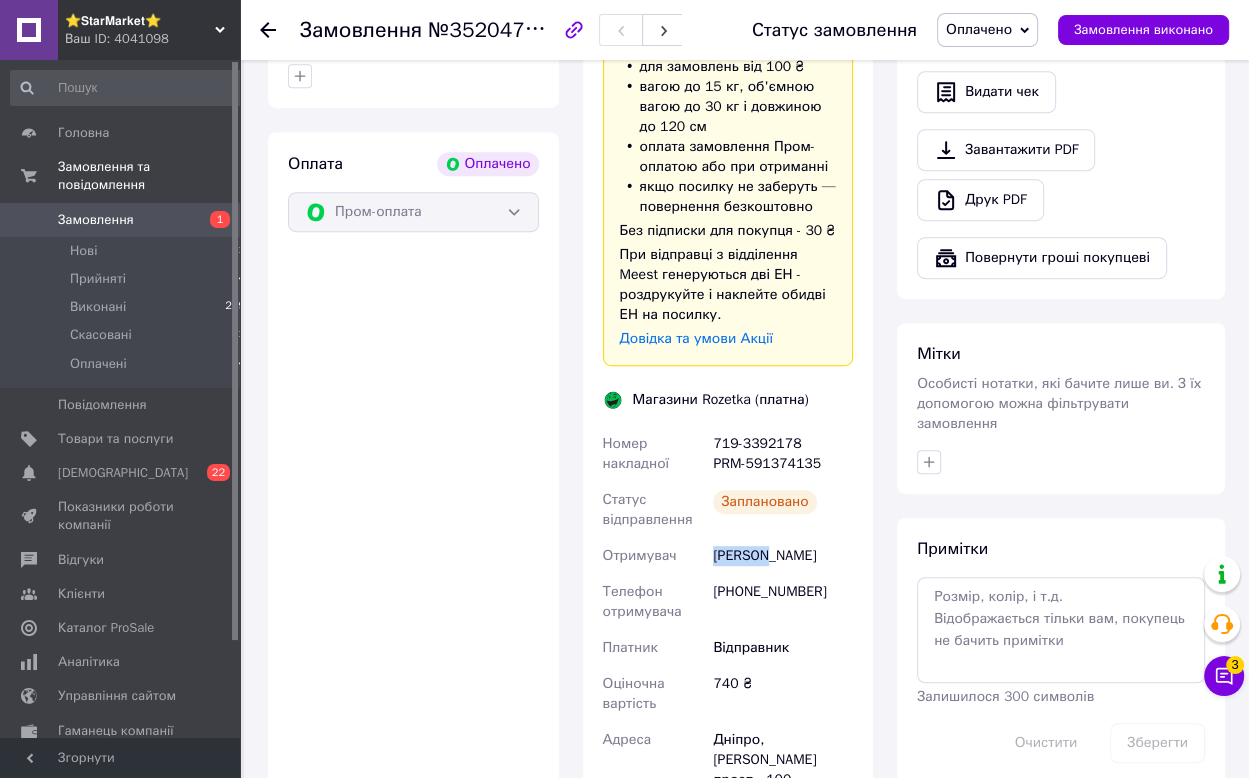 click on "[PERSON_NAME]" at bounding box center (783, 556) 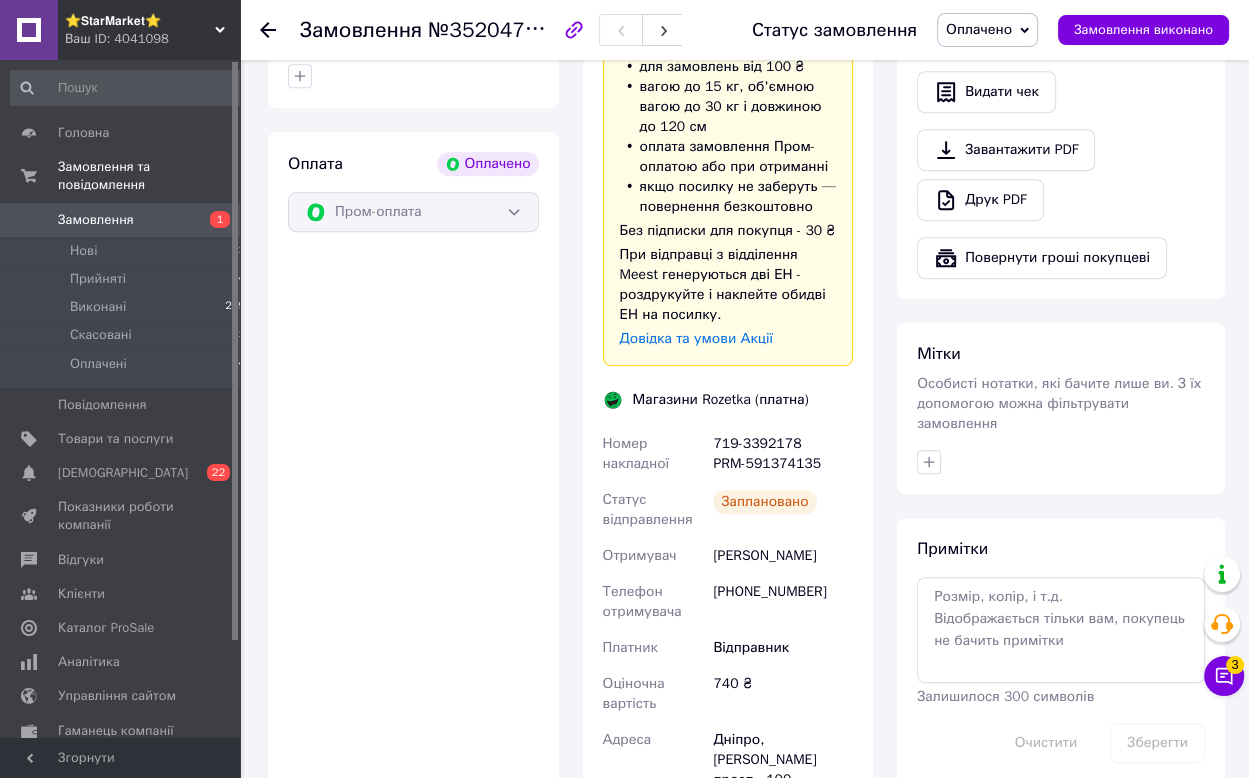 click on "Дніпро, [PERSON_NAME] просп., 100" at bounding box center (783, 760) 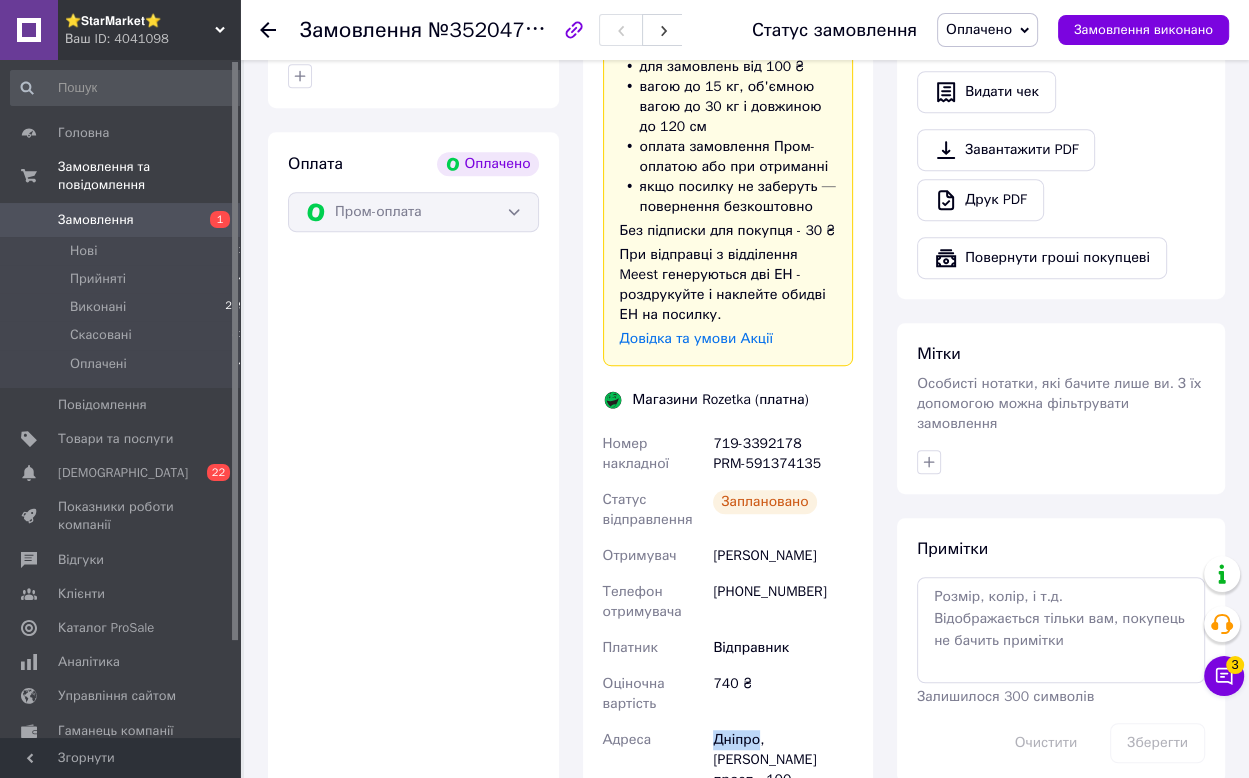 click on "Дніпро, [PERSON_NAME] просп., 100" at bounding box center (783, 760) 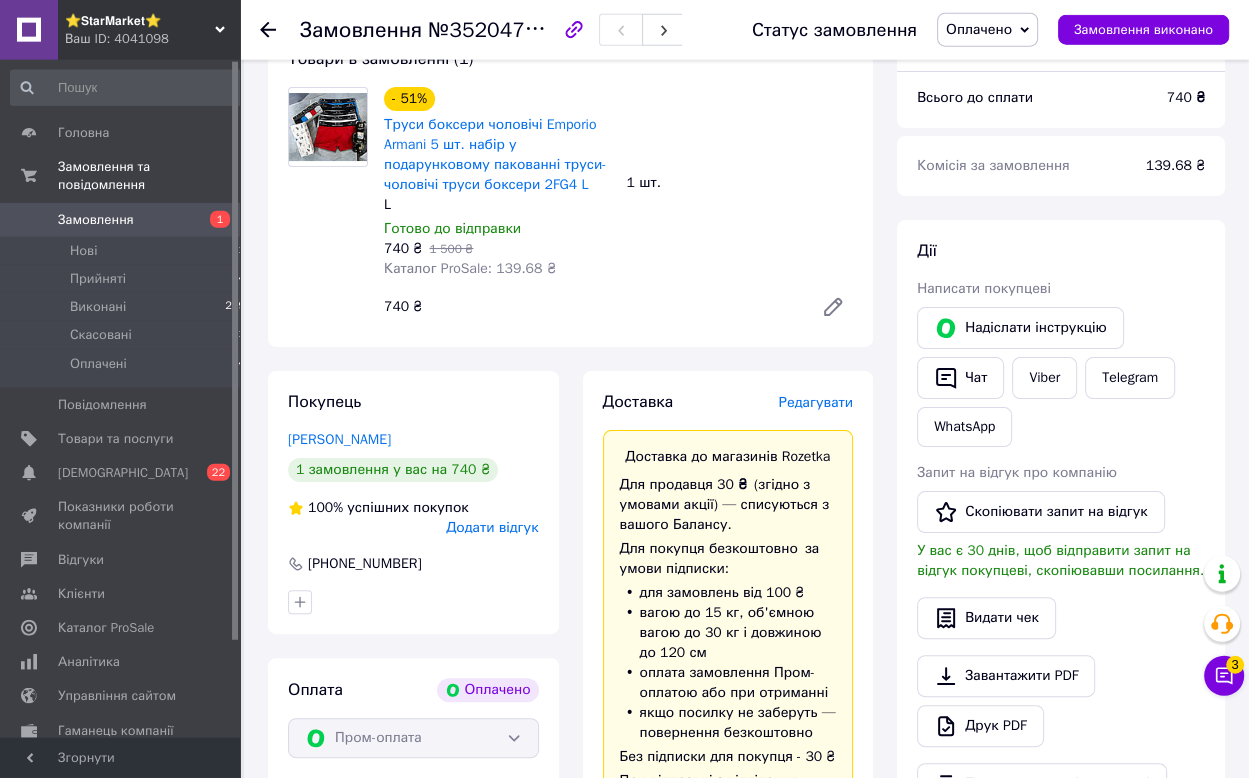 scroll, scrollTop: 99, scrollLeft: 0, axis: vertical 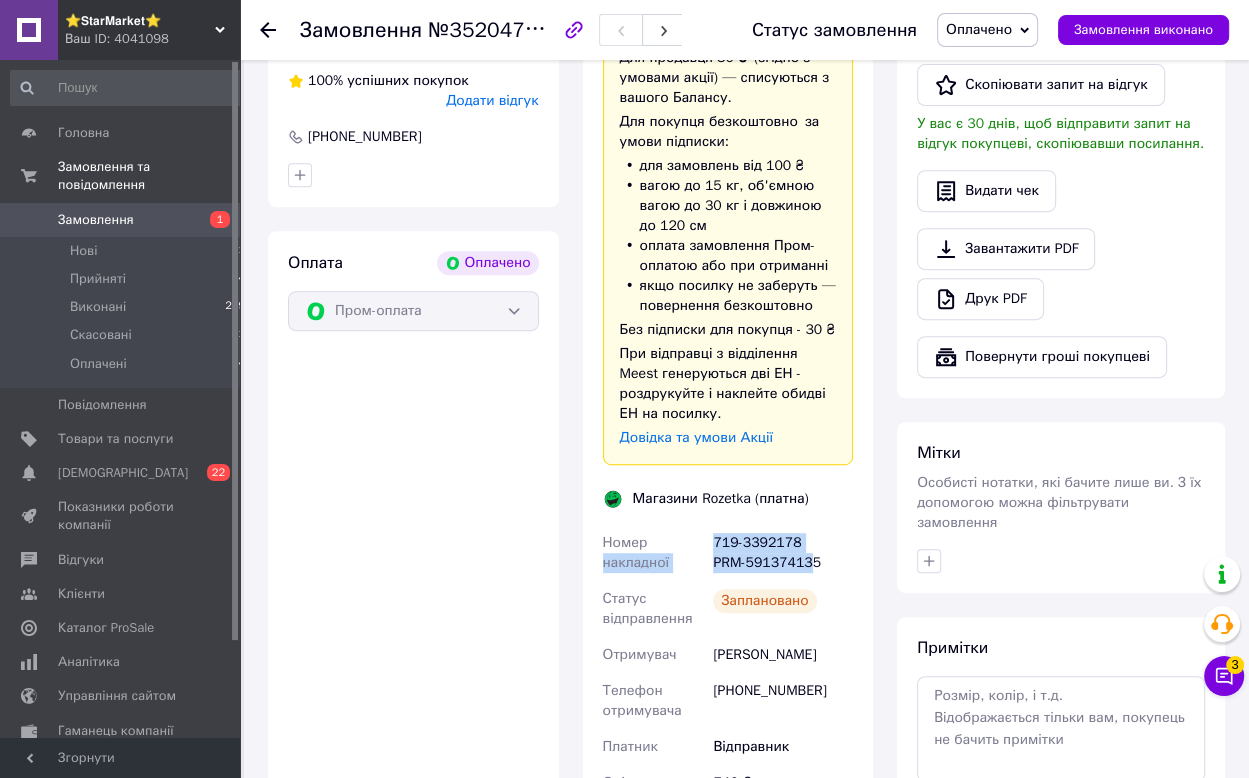 drag, startPoint x: 750, startPoint y: 554, endPoint x: 808, endPoint y: 569, distance: 59.908264 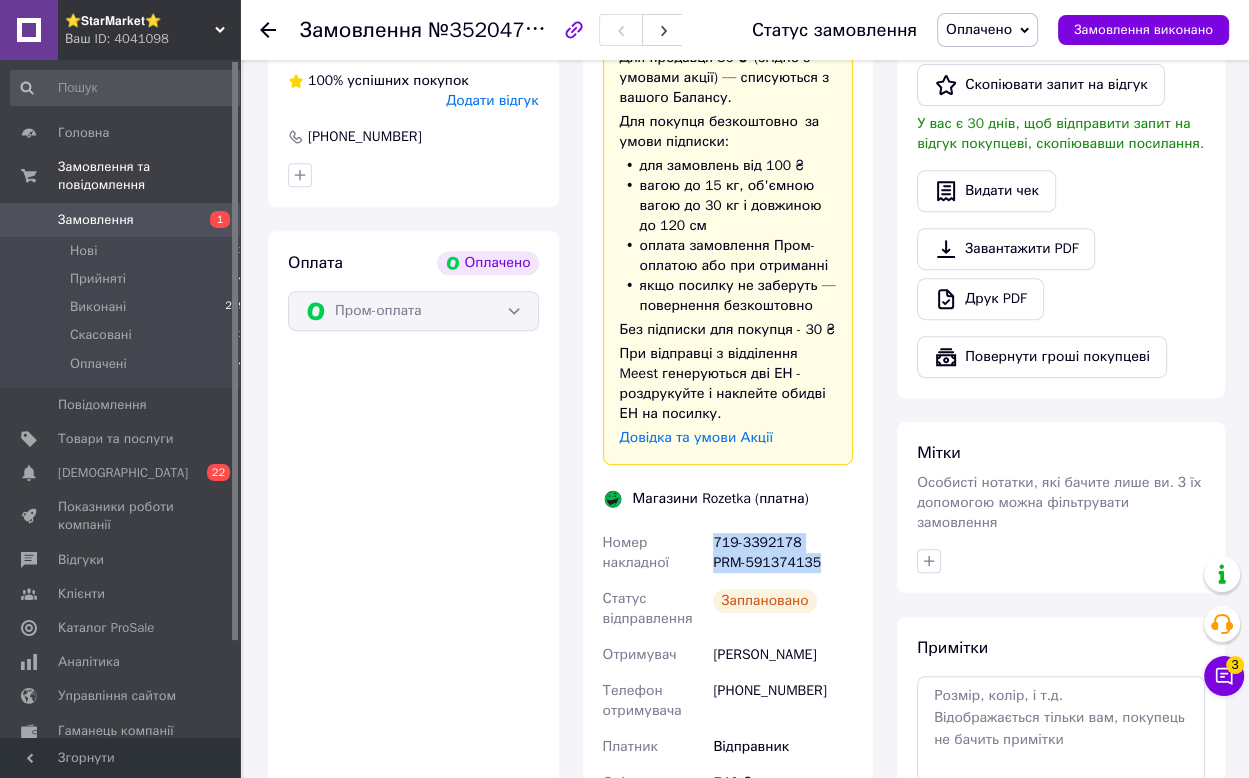 drag, startPoint x: 822, startPoint y: 569, endPoint x: 714, endPoint y: 548, distance: 110.02273 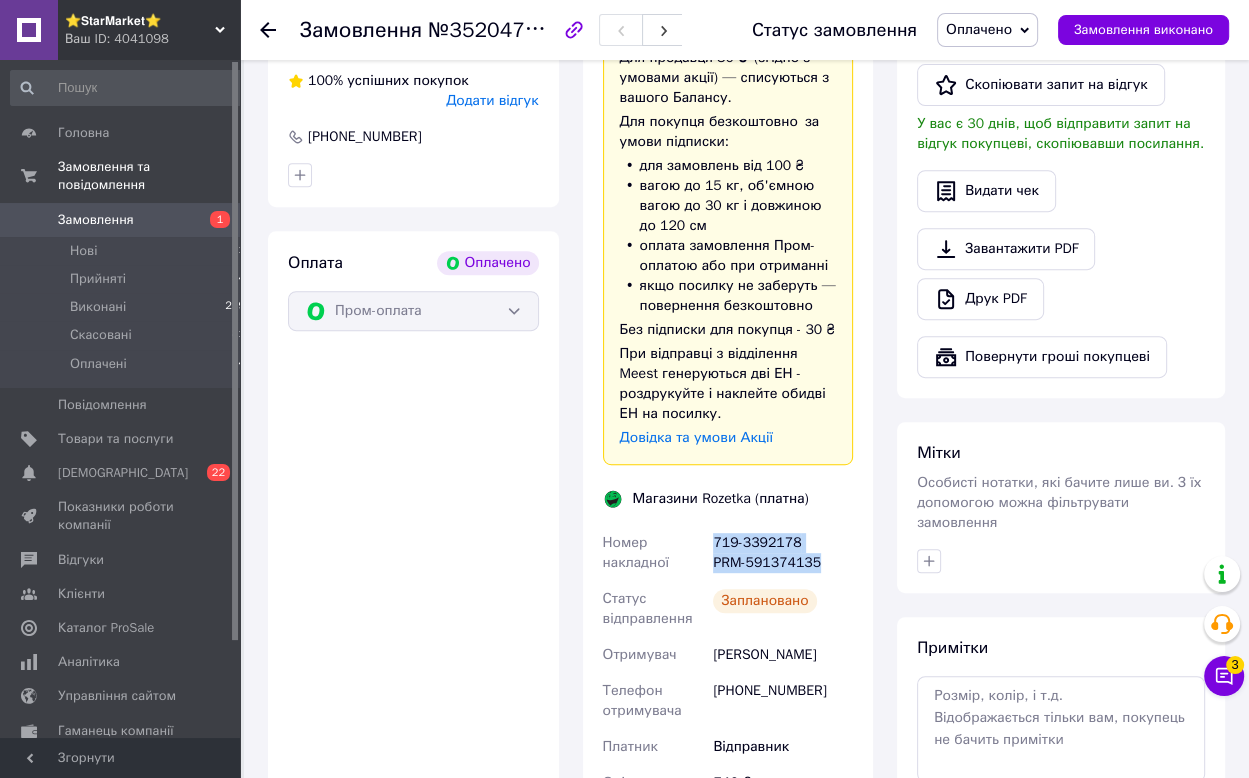 click on "719-3392178 PRM-591374135" at bounding box center (783, 553) 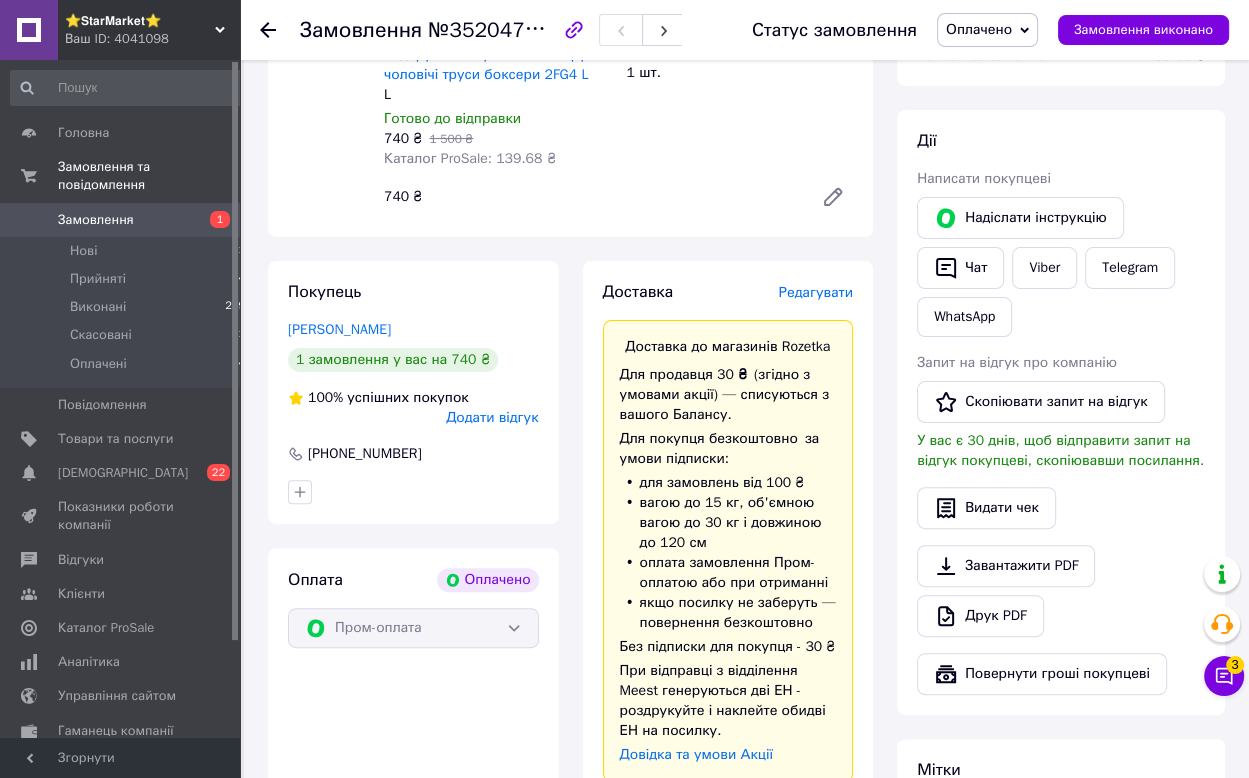 drag, startPoint x: 990, startPoint y: 264, endPoint x: 850, endPoint y: 380, distance: 181.8131 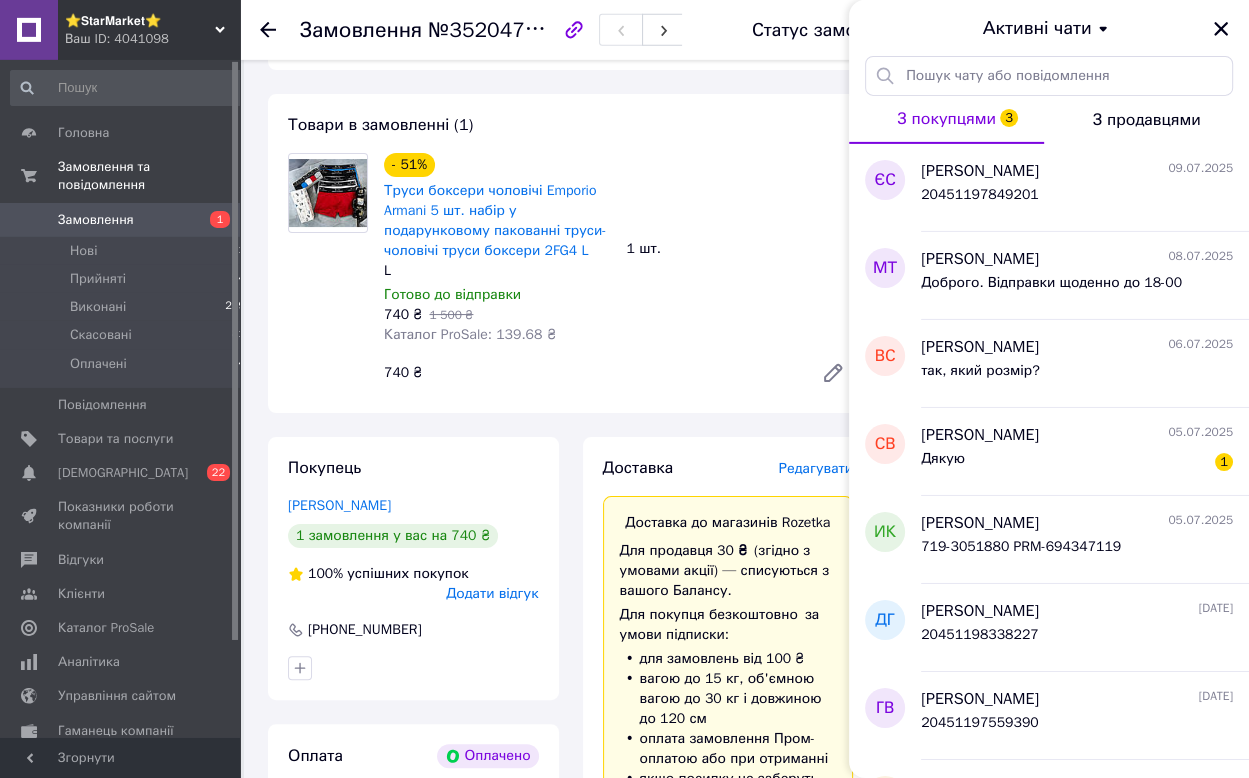 scroll, scrollTop: 0, scrollLeft: 0, axis: both 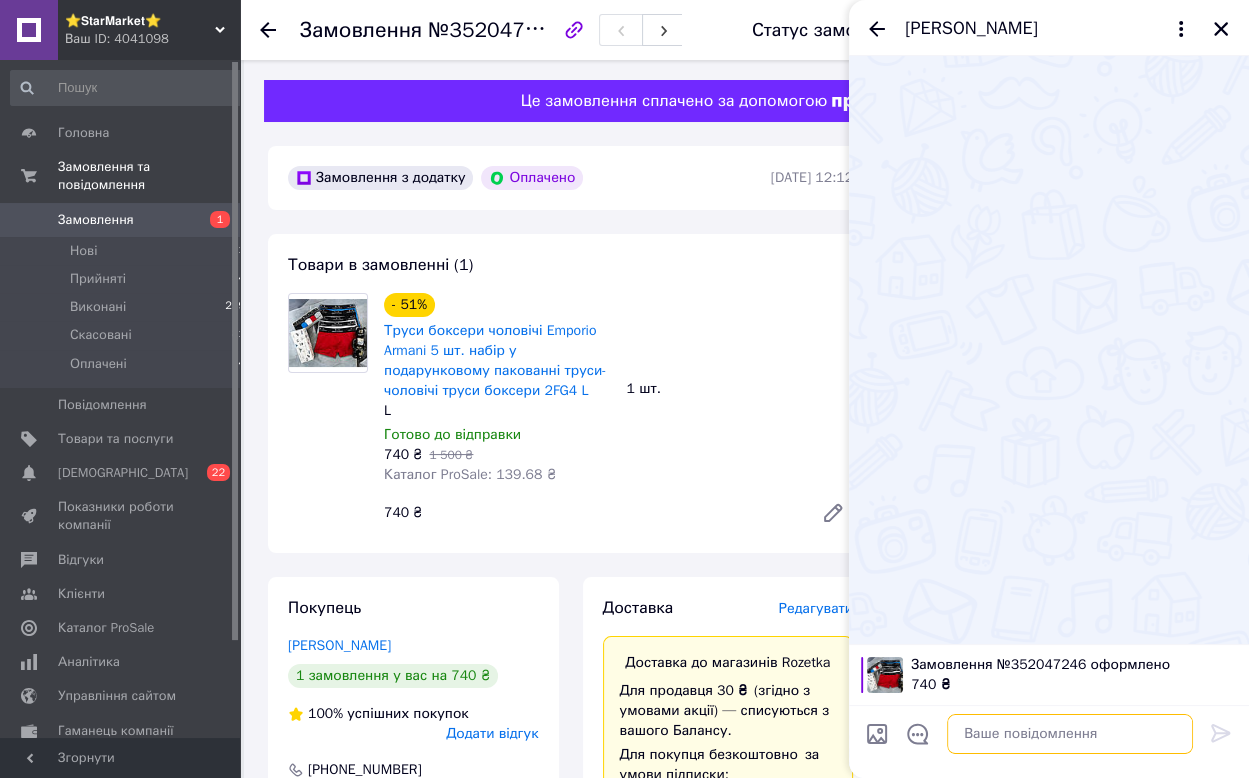 click at bounding box center (1070, 734) 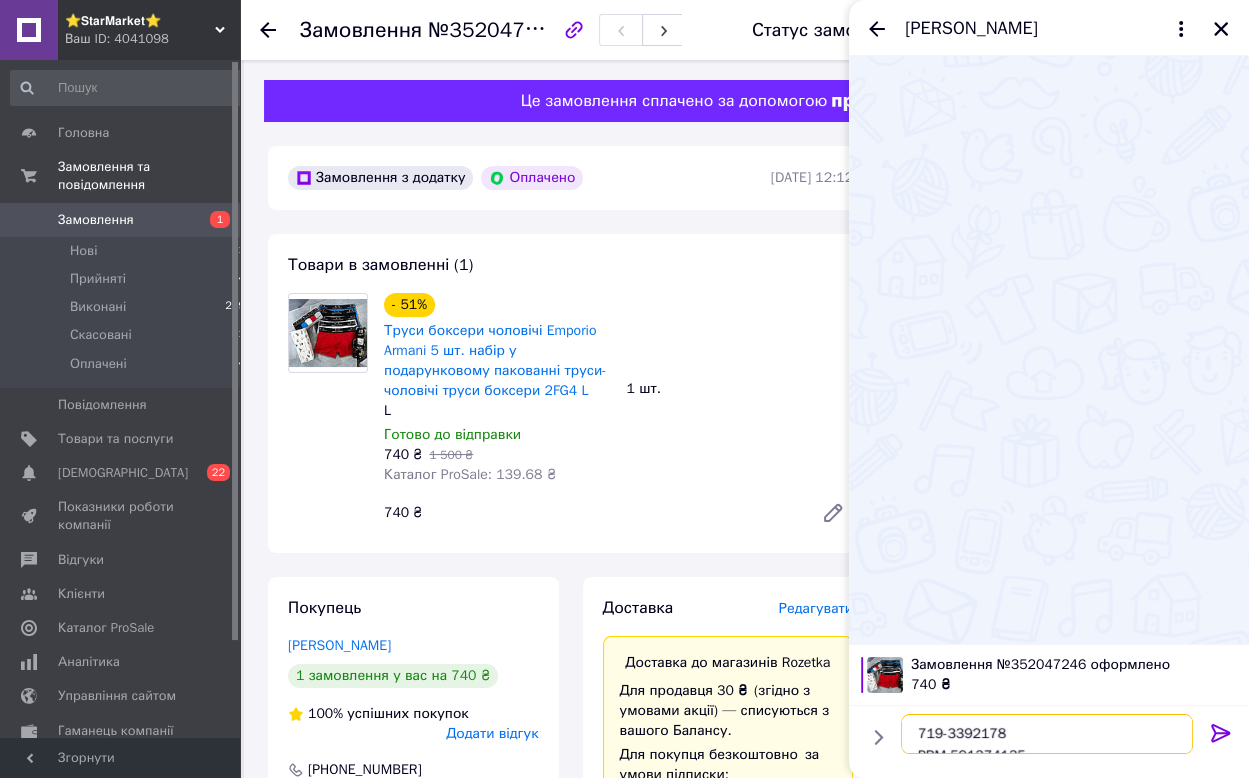 scroll, scrollTop: 12, scrollLeft: 0, axis: vertical 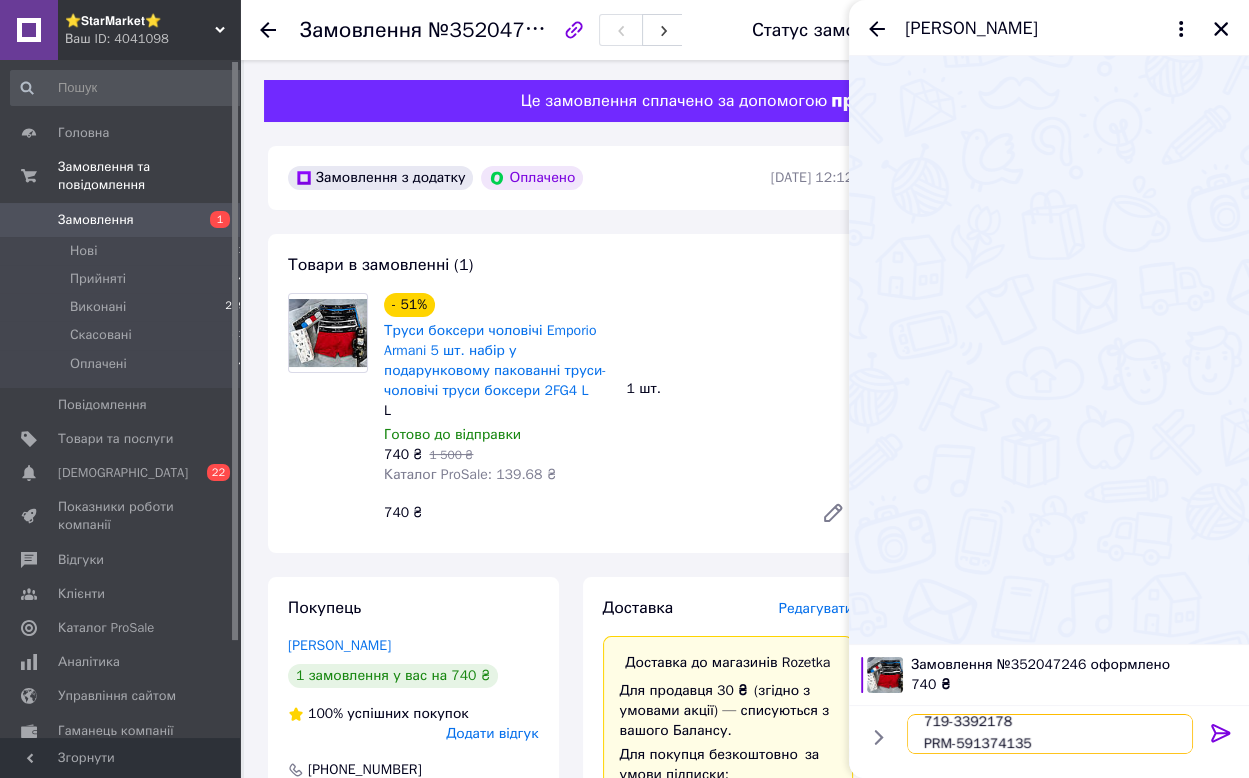 type 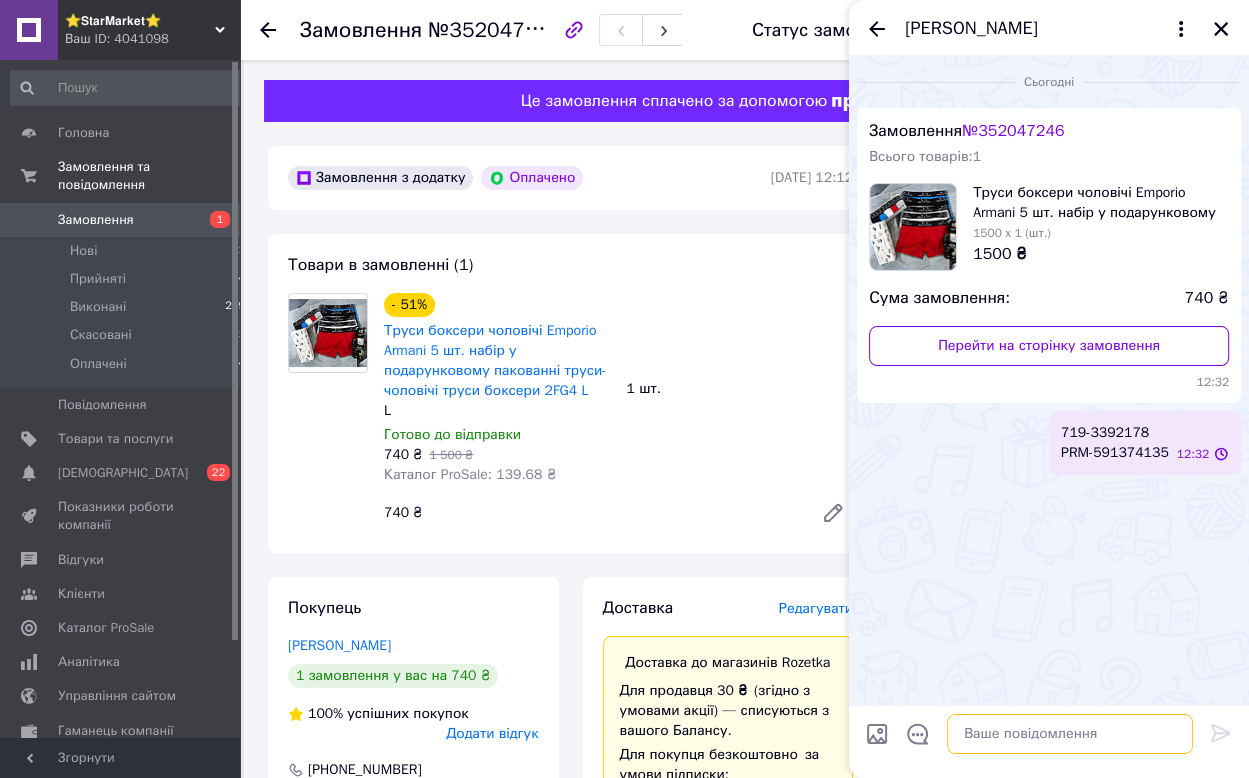 scroll, scrollTop: 0, scrollLeft: 0, axis: both 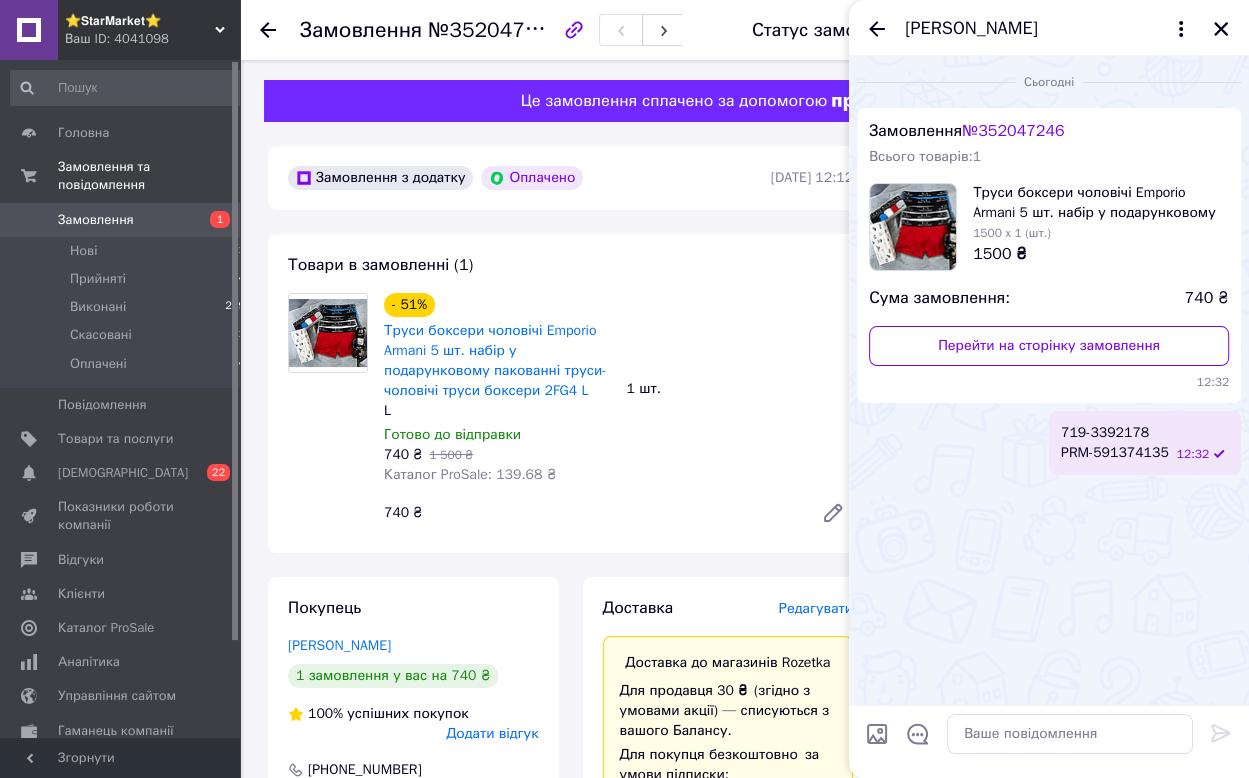 drag, startPoint x: 1226, startPoint y: 26, endPoint x: 766, endPoint y: 130, distance: 471.61002 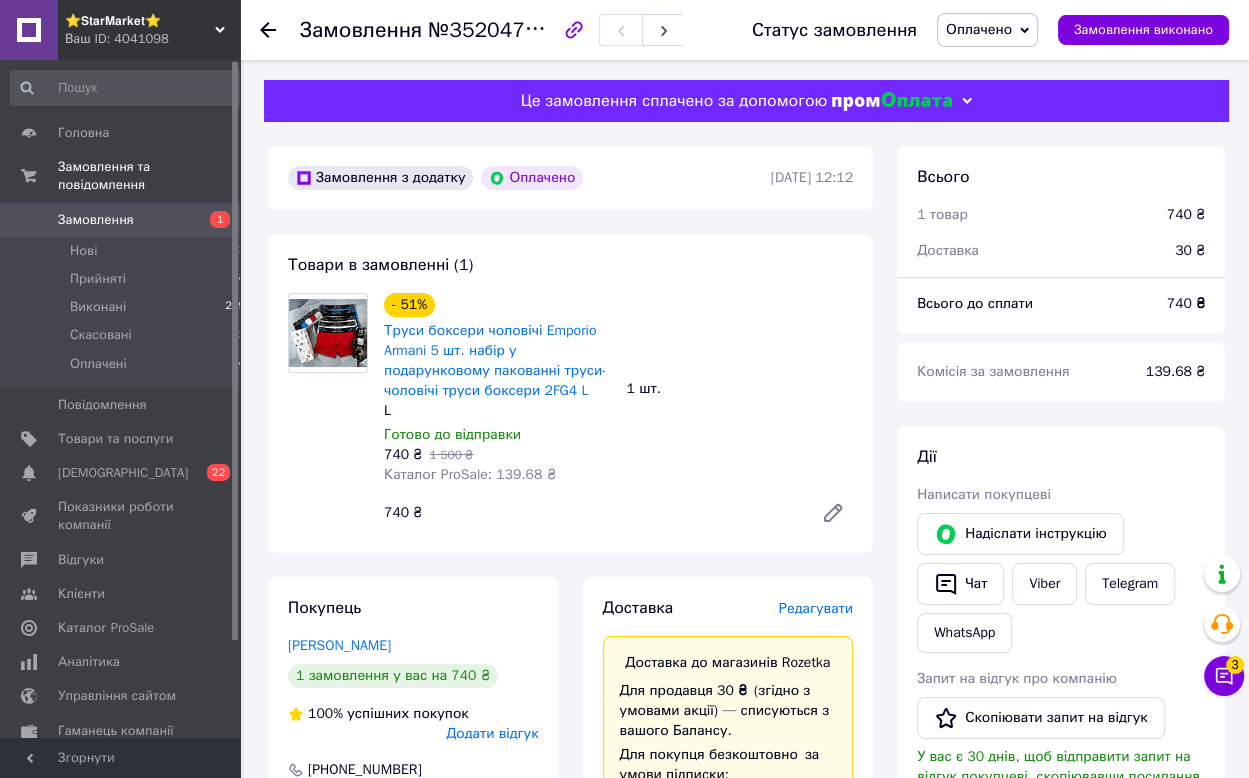 click on "Замовлення 1" at bounding box center [128, 220] 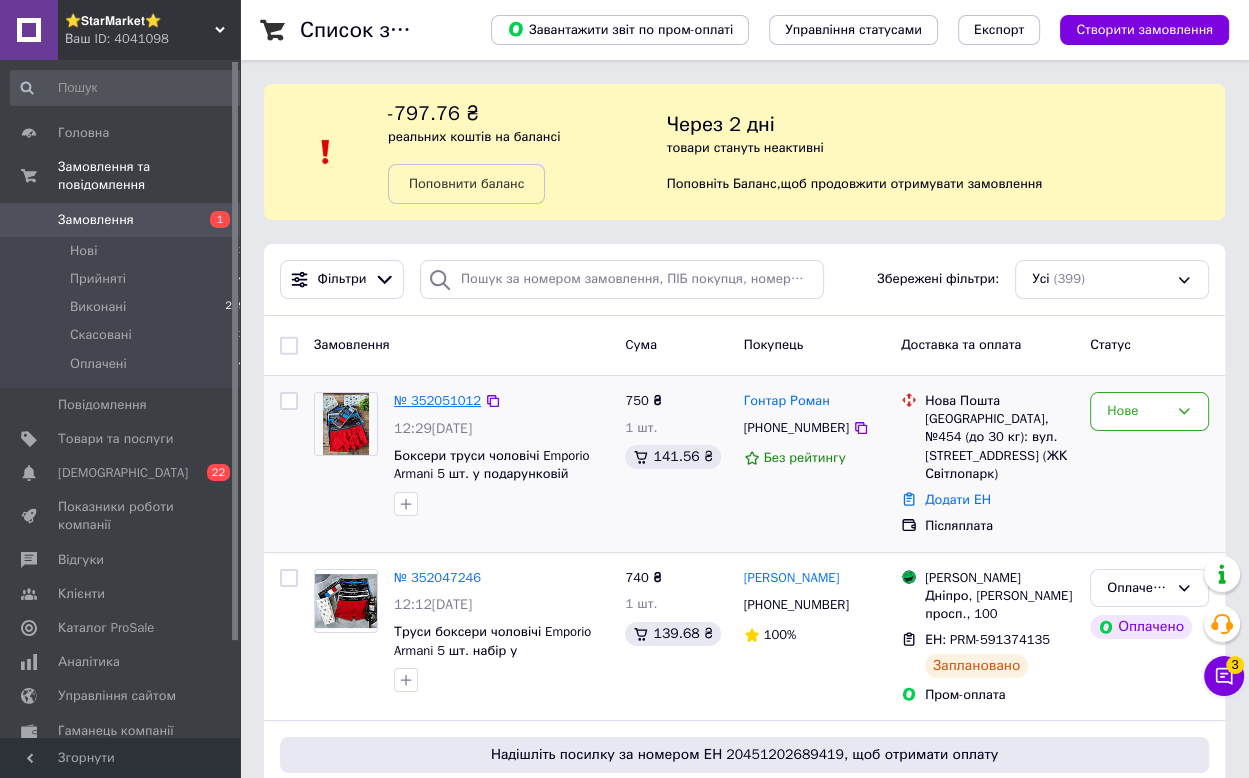 click on "№ 352051012" at bounding box center [437, 400] 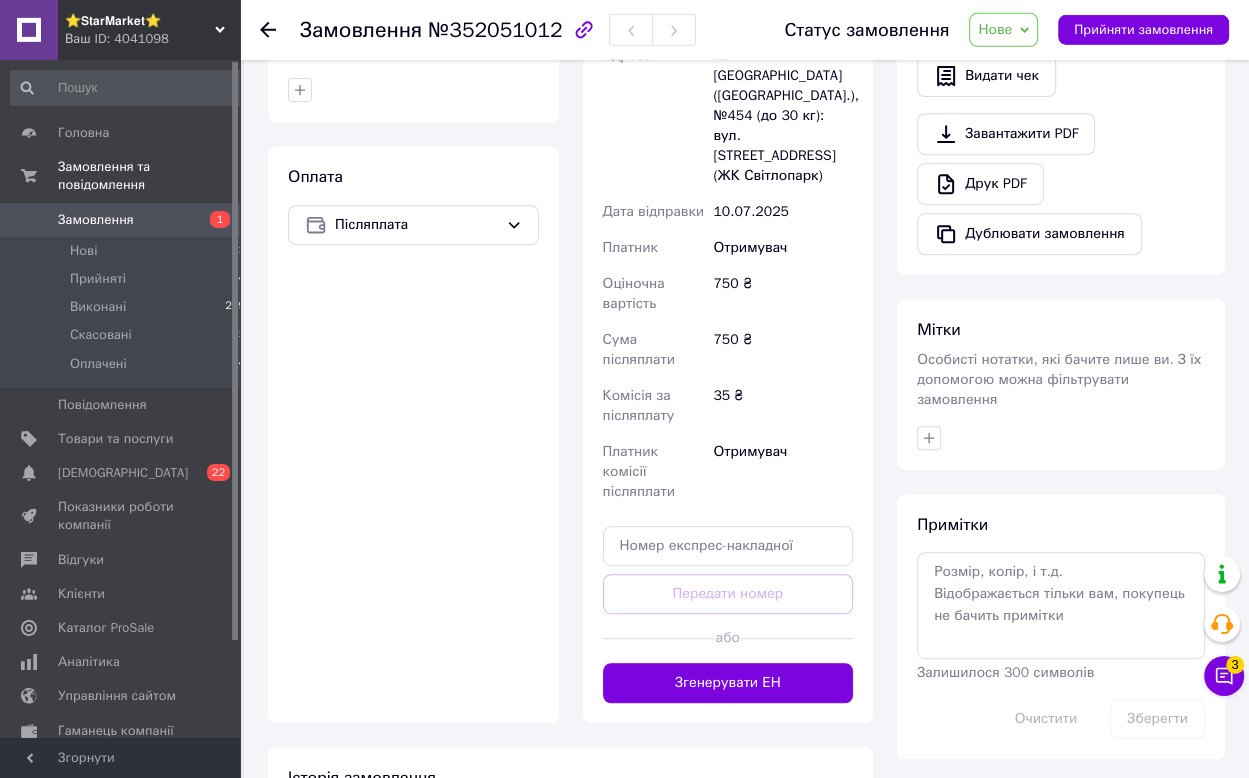 scroll, scrollTop: 724, scrollLeft: 0, axis: vertical 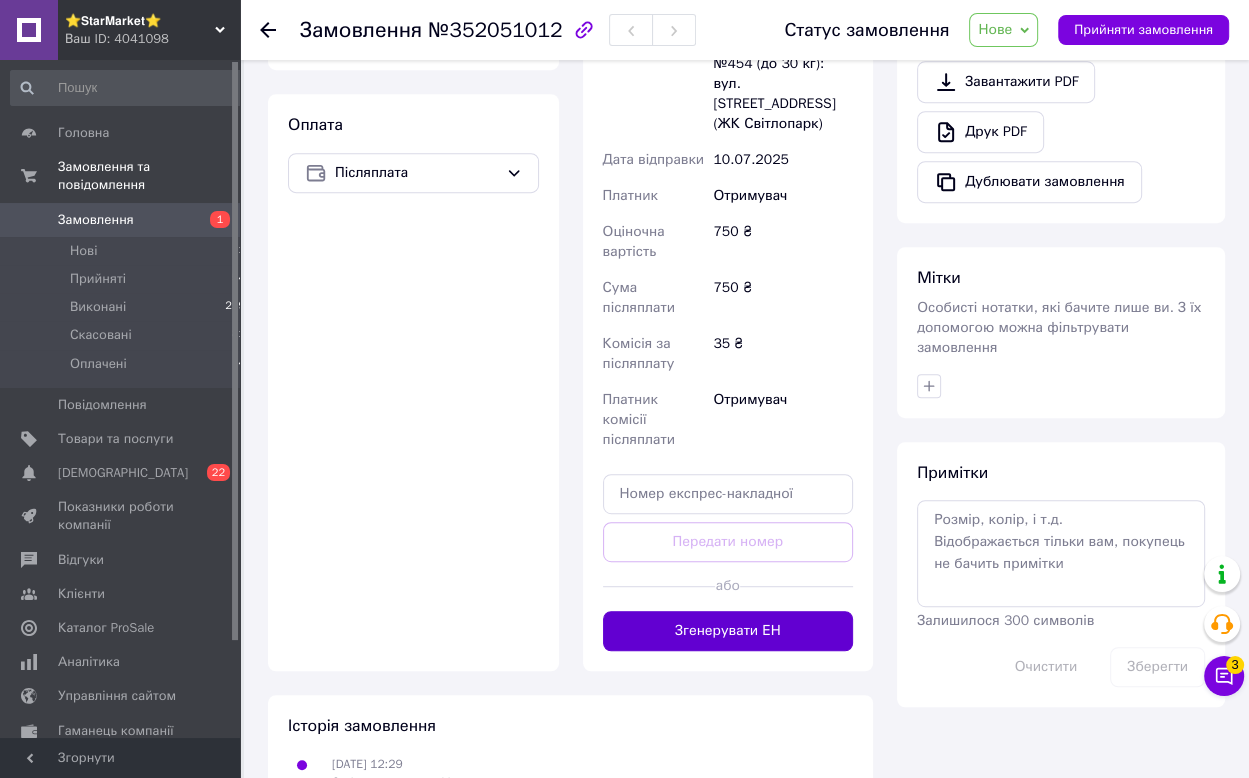 click on "Згенерувати ЕН" at bounding box center [728, 631] 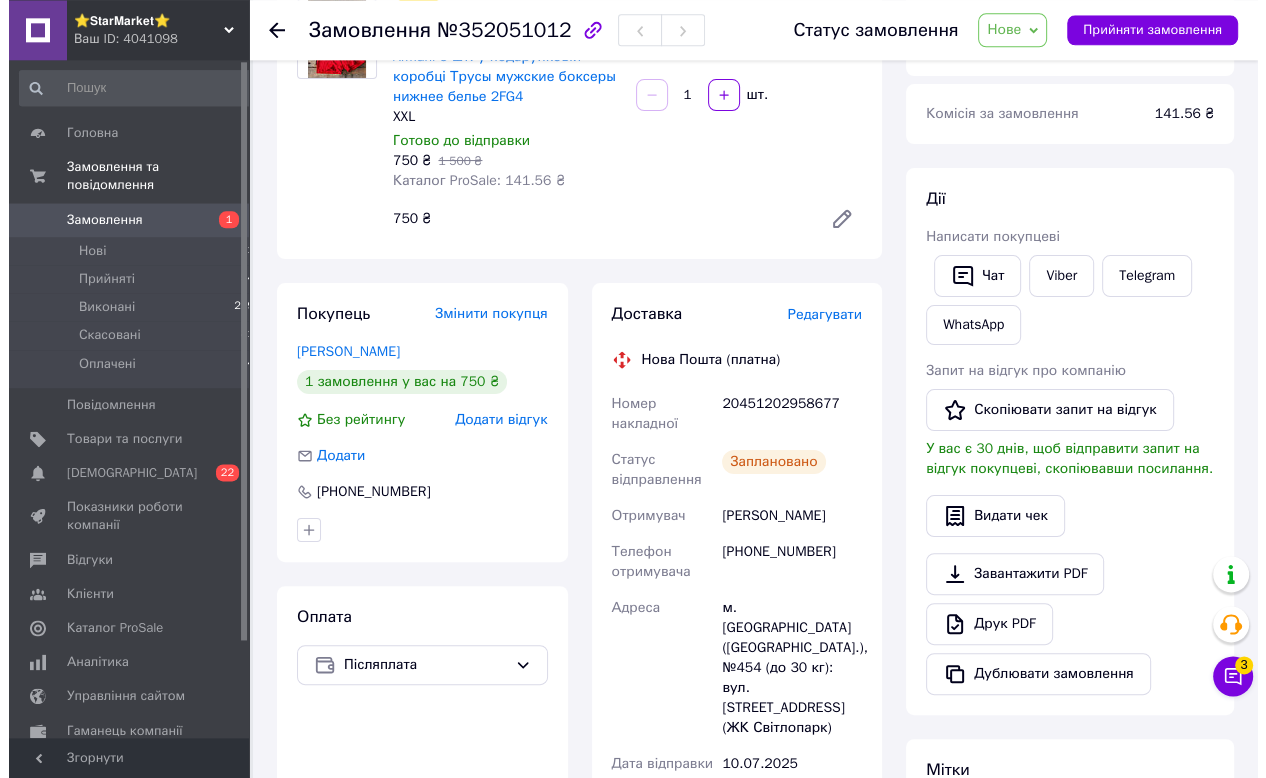 scroll, scrollTop: 196, scrollLeft: 0, axis: vertical 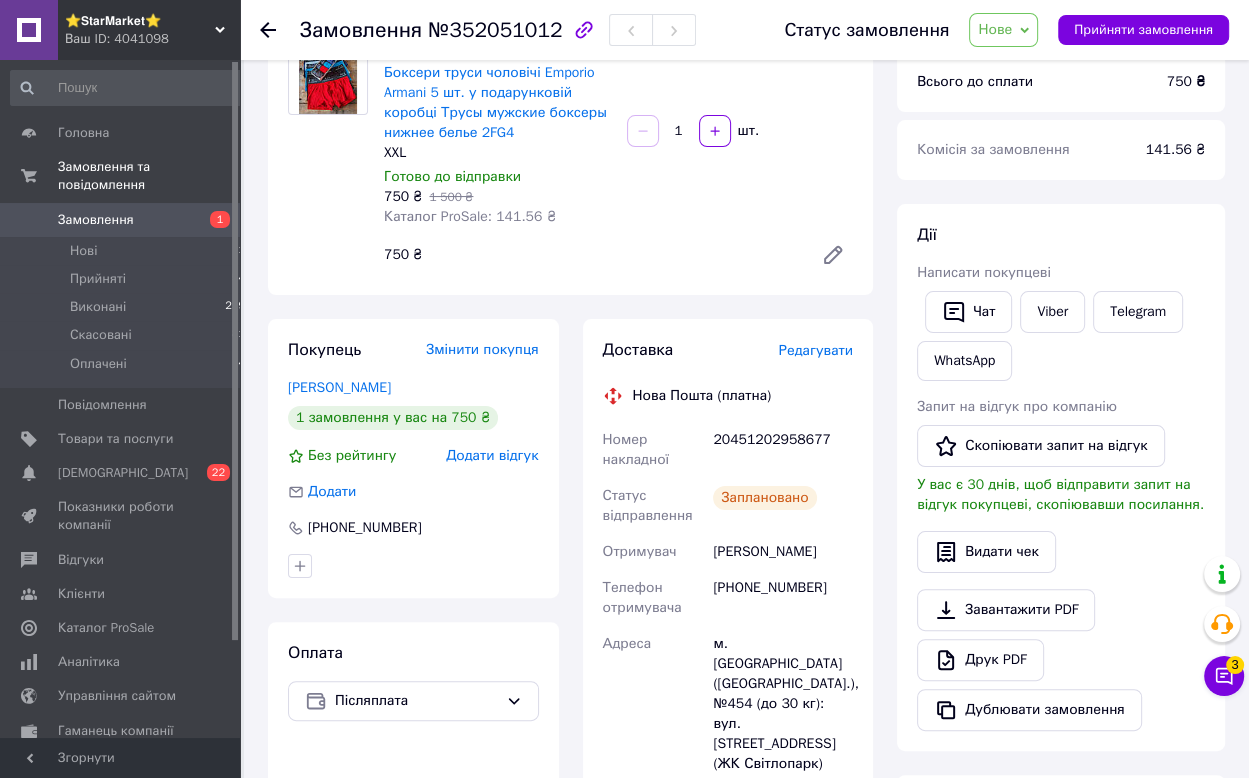 click on "Редагувати" at bounding box center (816, 350) 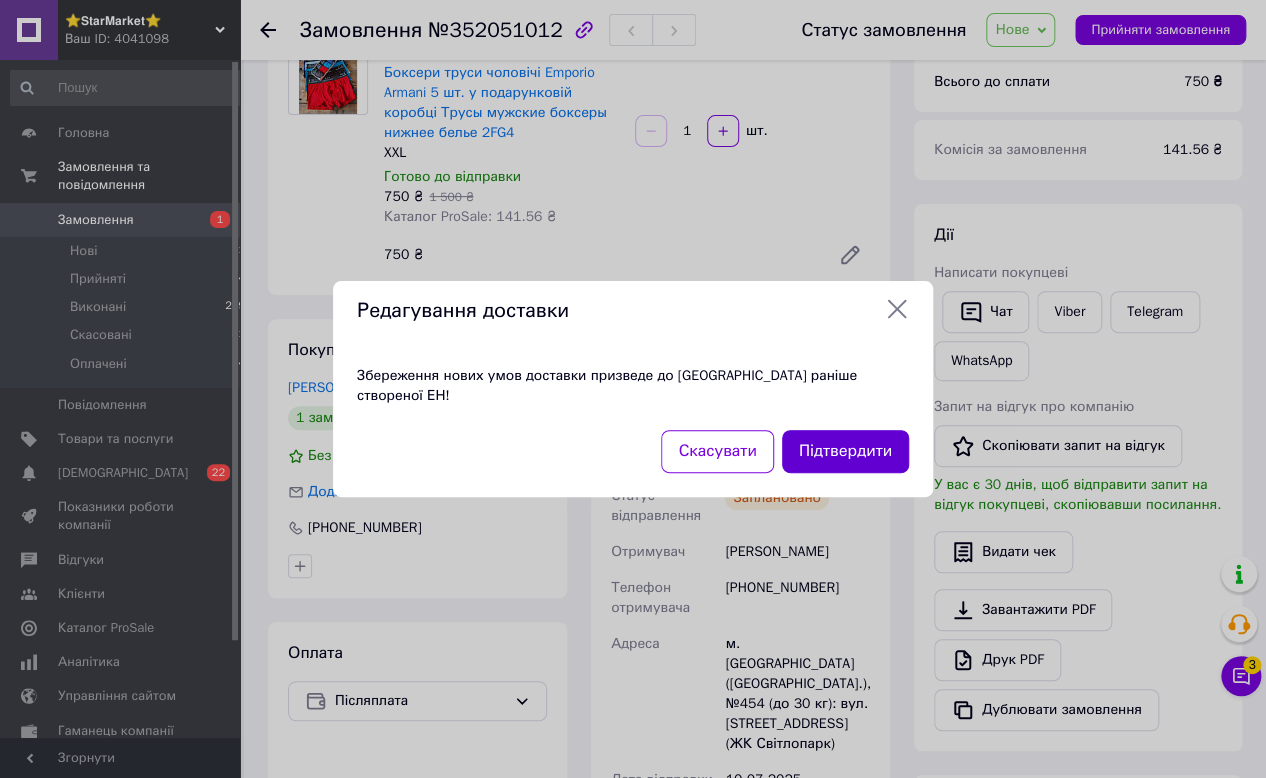 click on "Підтвердити" at bounding box center (845, 451) 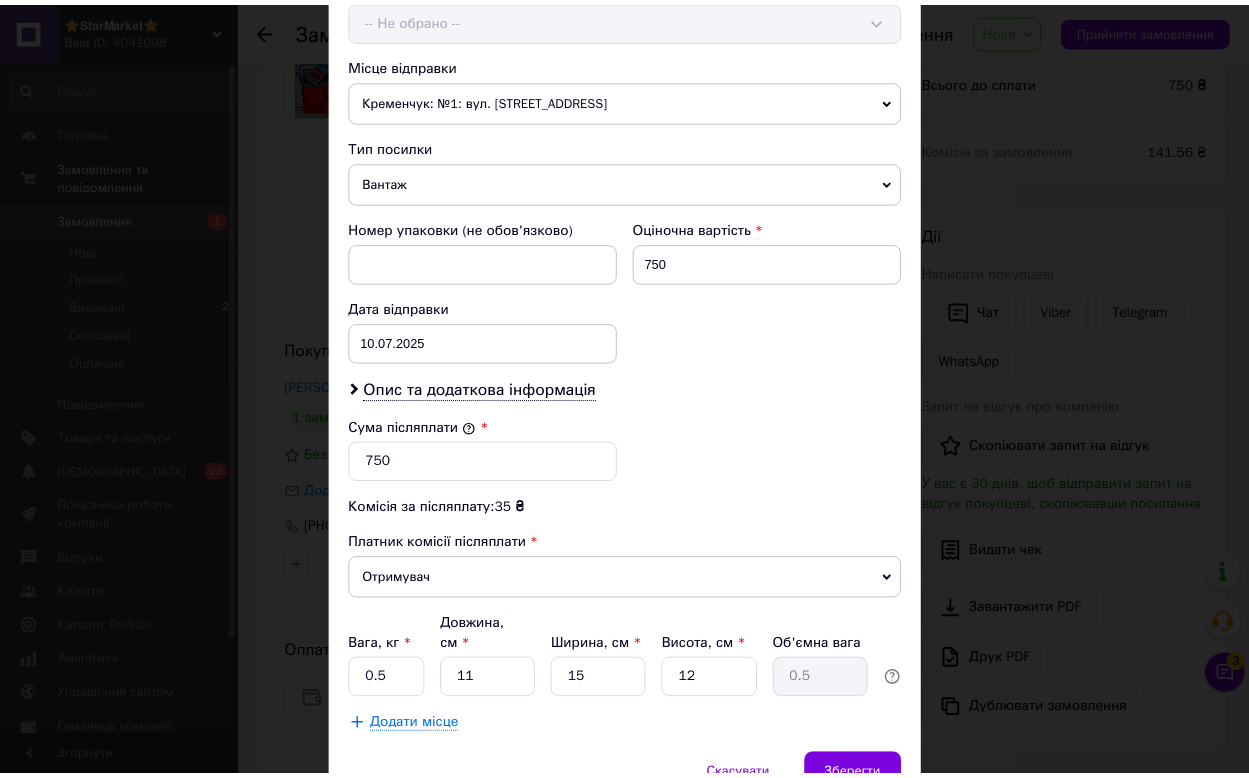 scroll, scrollTop: 742, scrollLeft: 0, axis: vertical 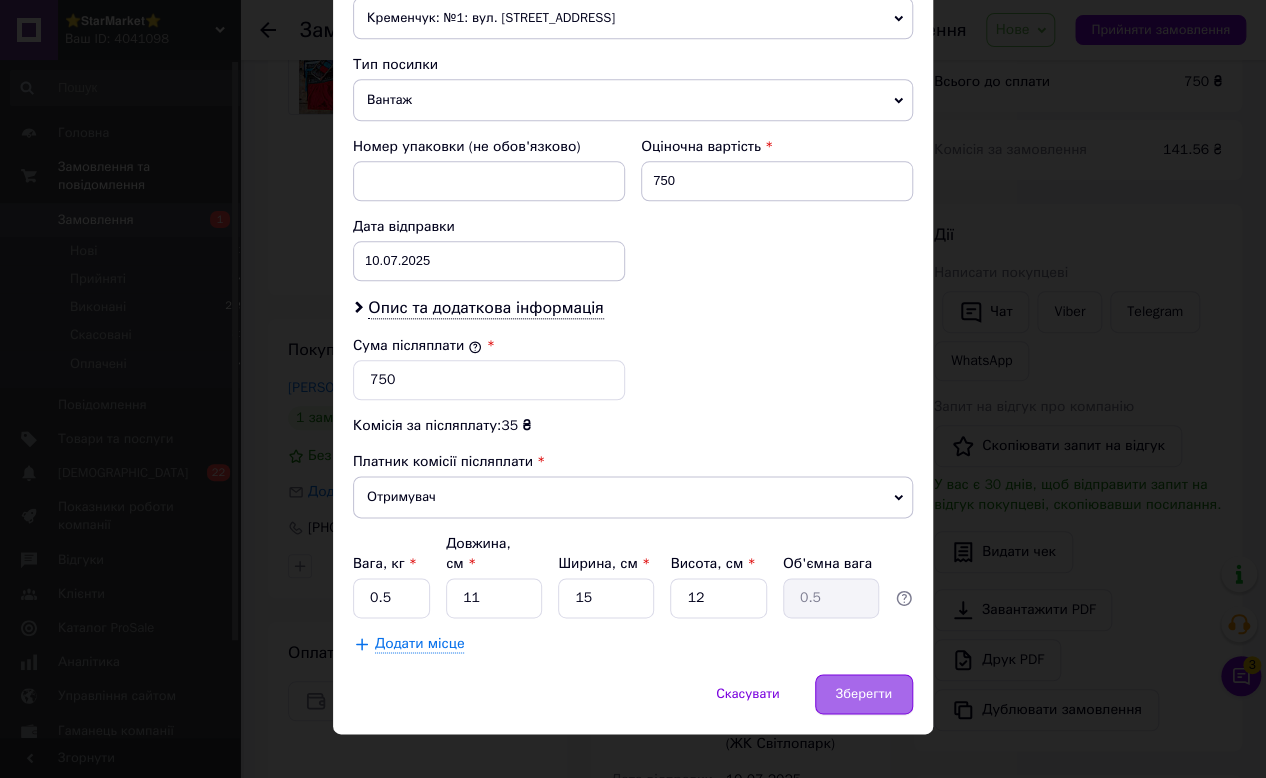 click on "Зберегти" at bounding box center (864, 694) 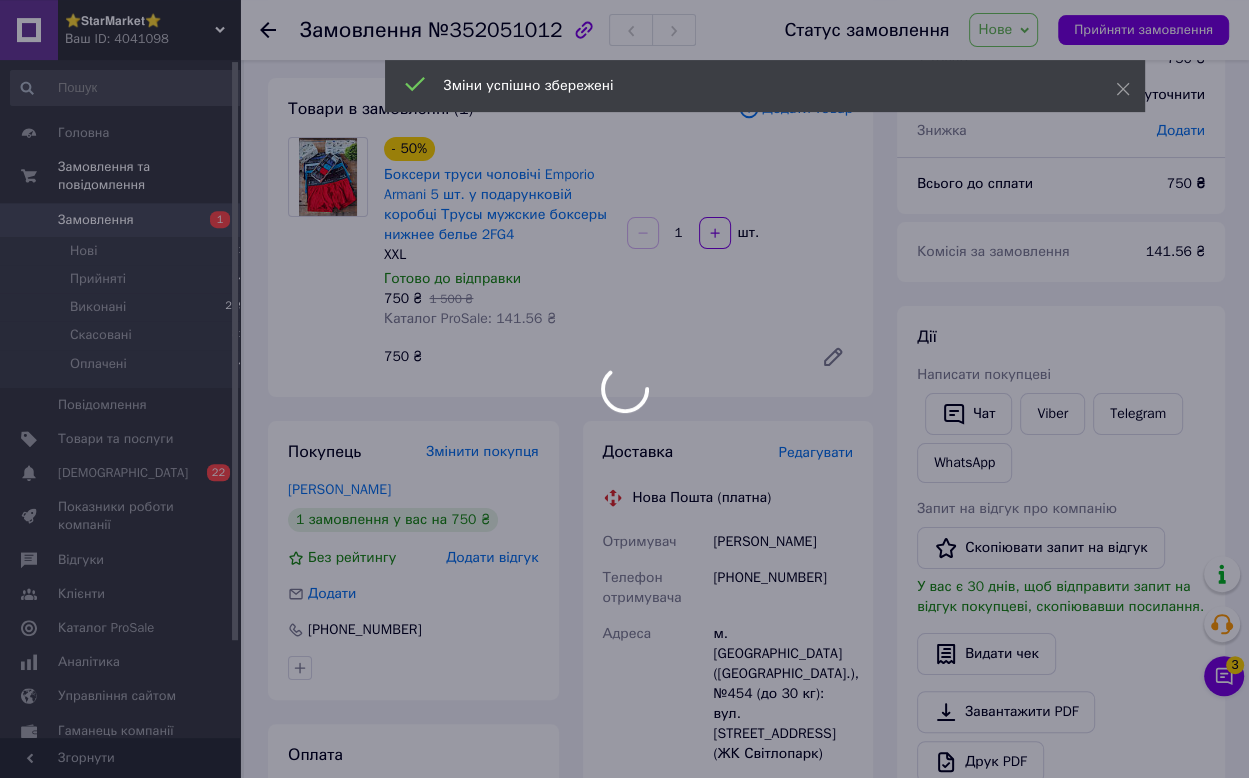 scroll, scrollTop: 90, scrollLeft: 0, axis: vertical 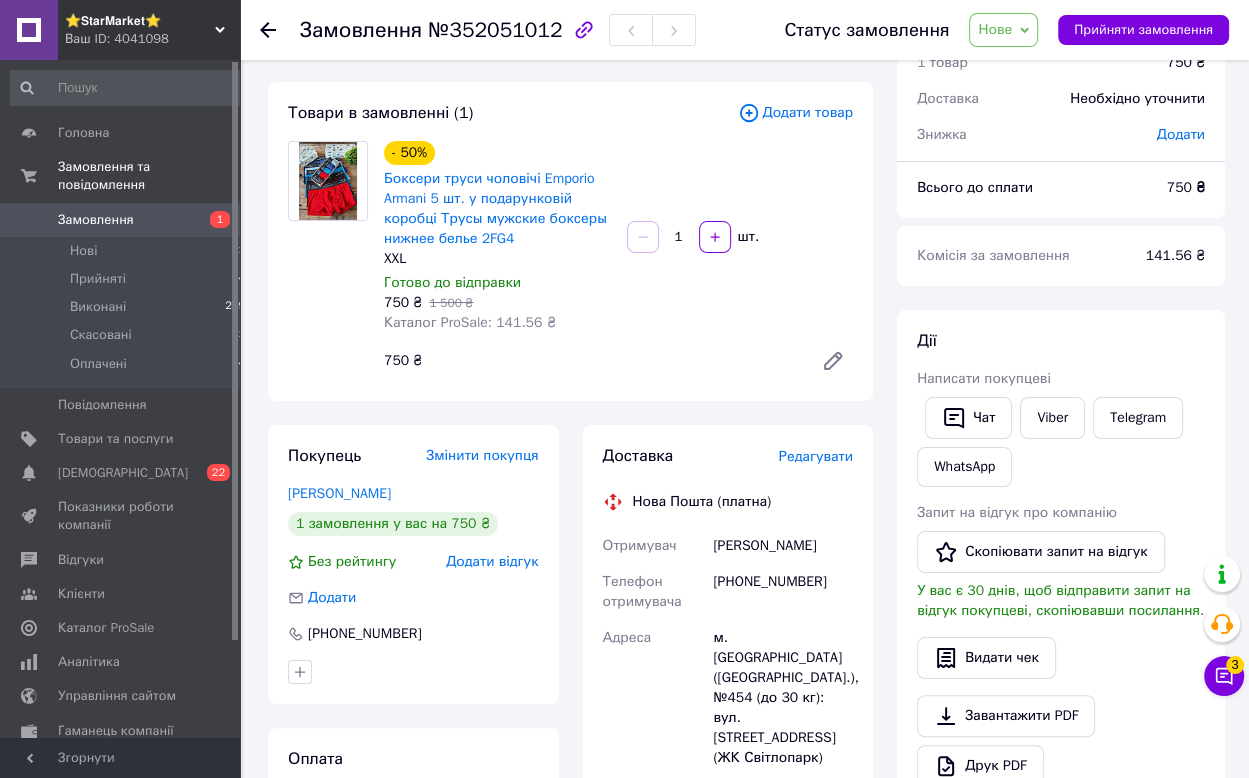drag, startPoint x: 865, startPoint y: 334, endPoint x: 899, endPoint y: 286, distance: 58.821766 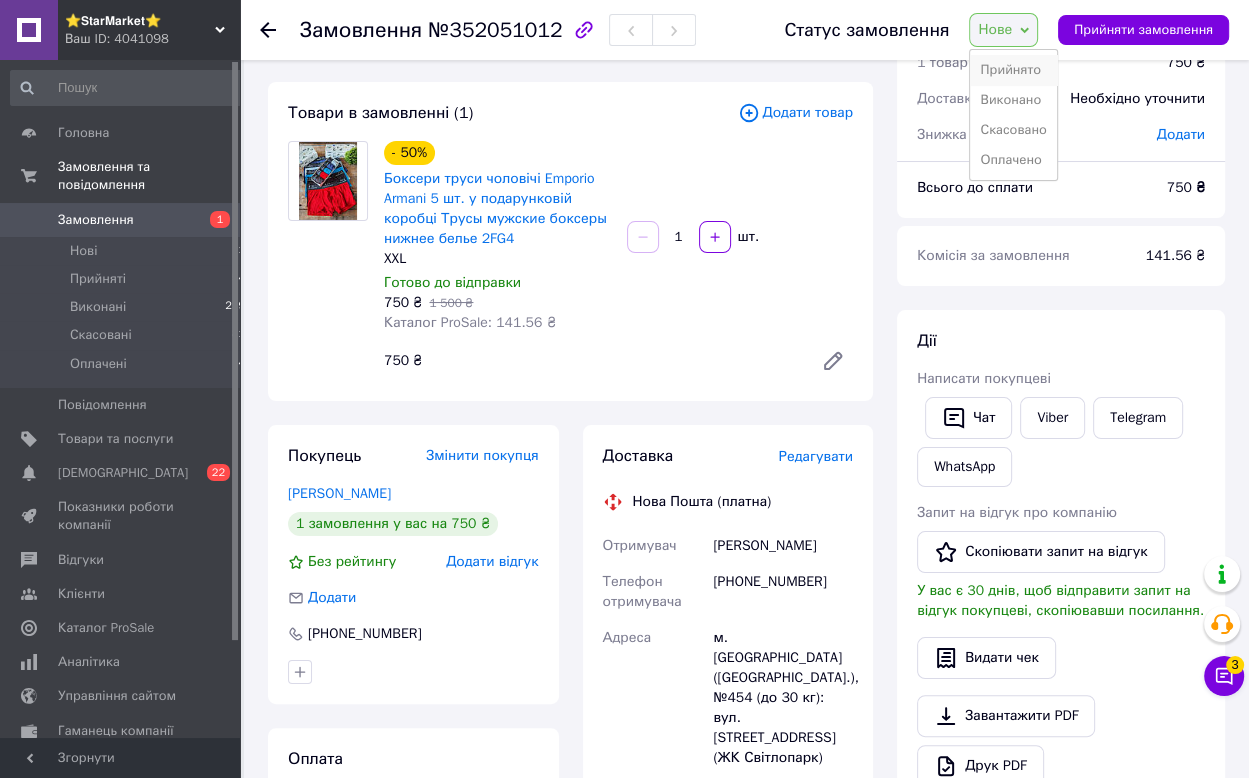 click on "Прийнято" at bounding box center (1013, 70) 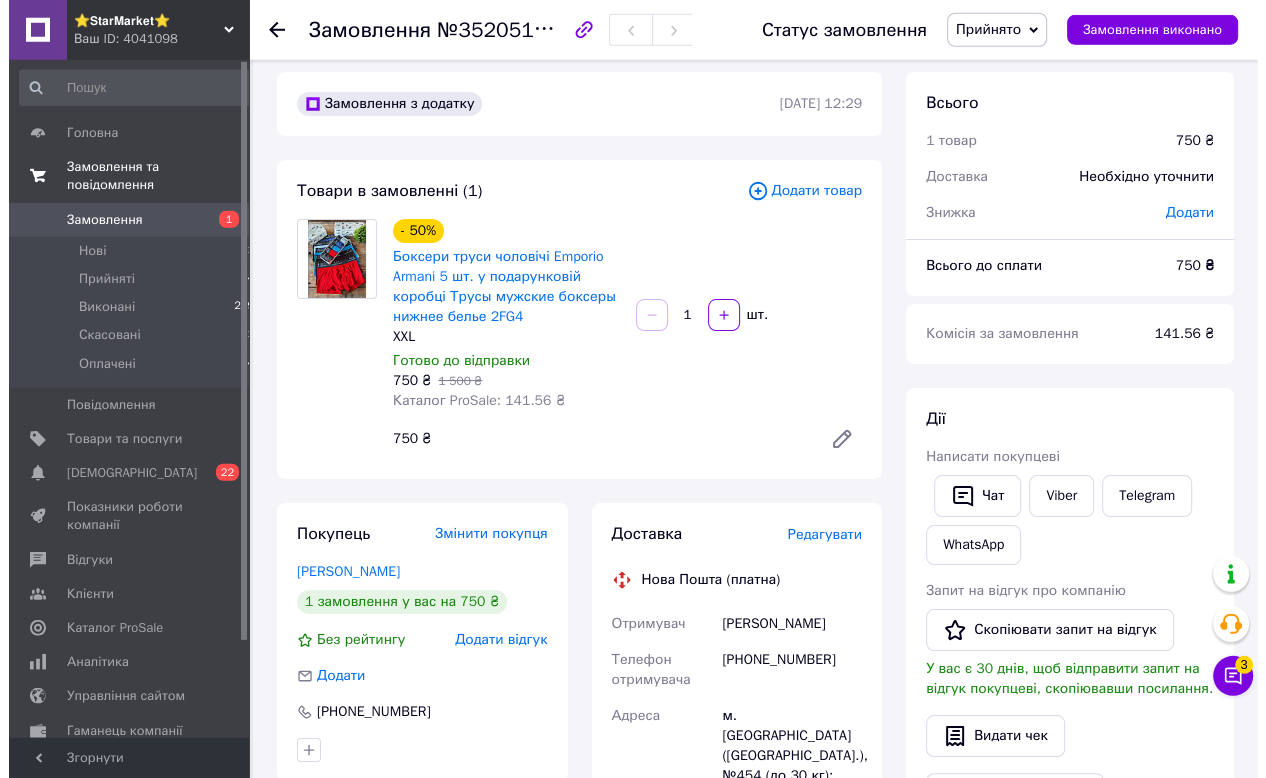 scroll, scrollTop: 0, scrollLeft: 0, axis: both 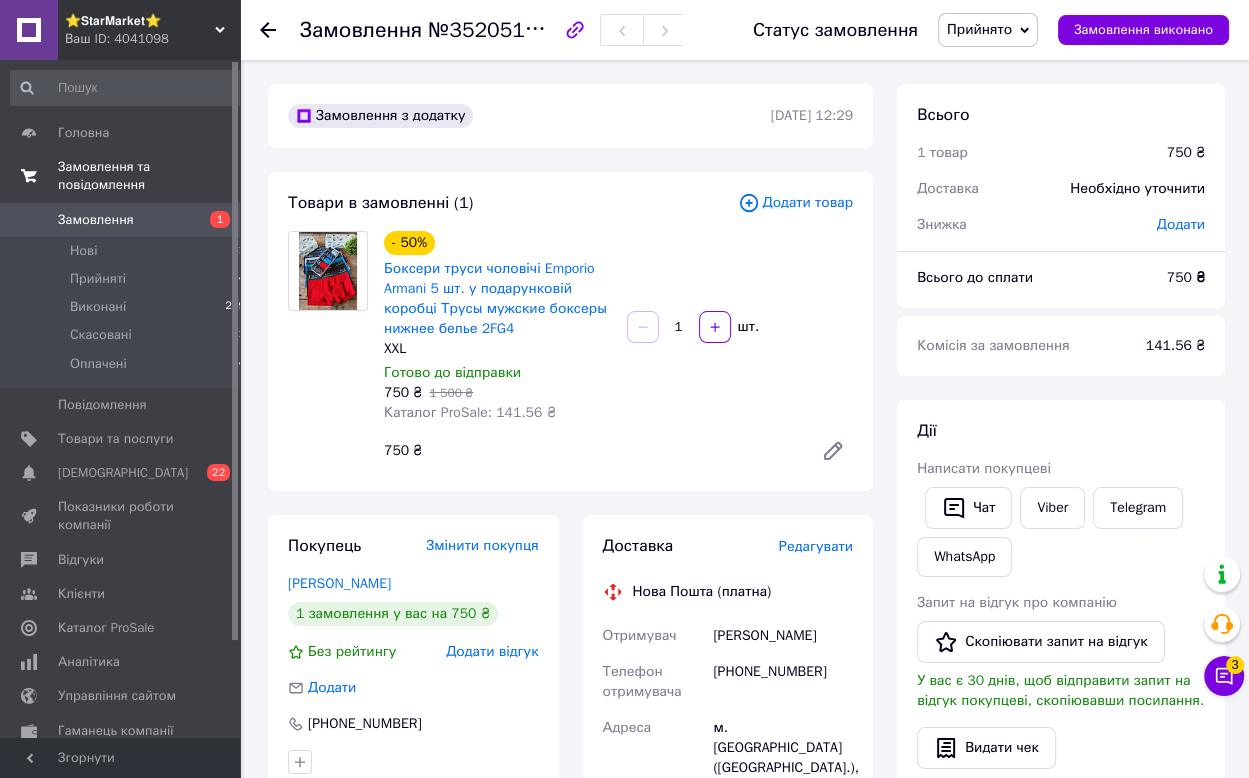 click on "Замовлення та повідомлення" at bounding box center [128, 176] 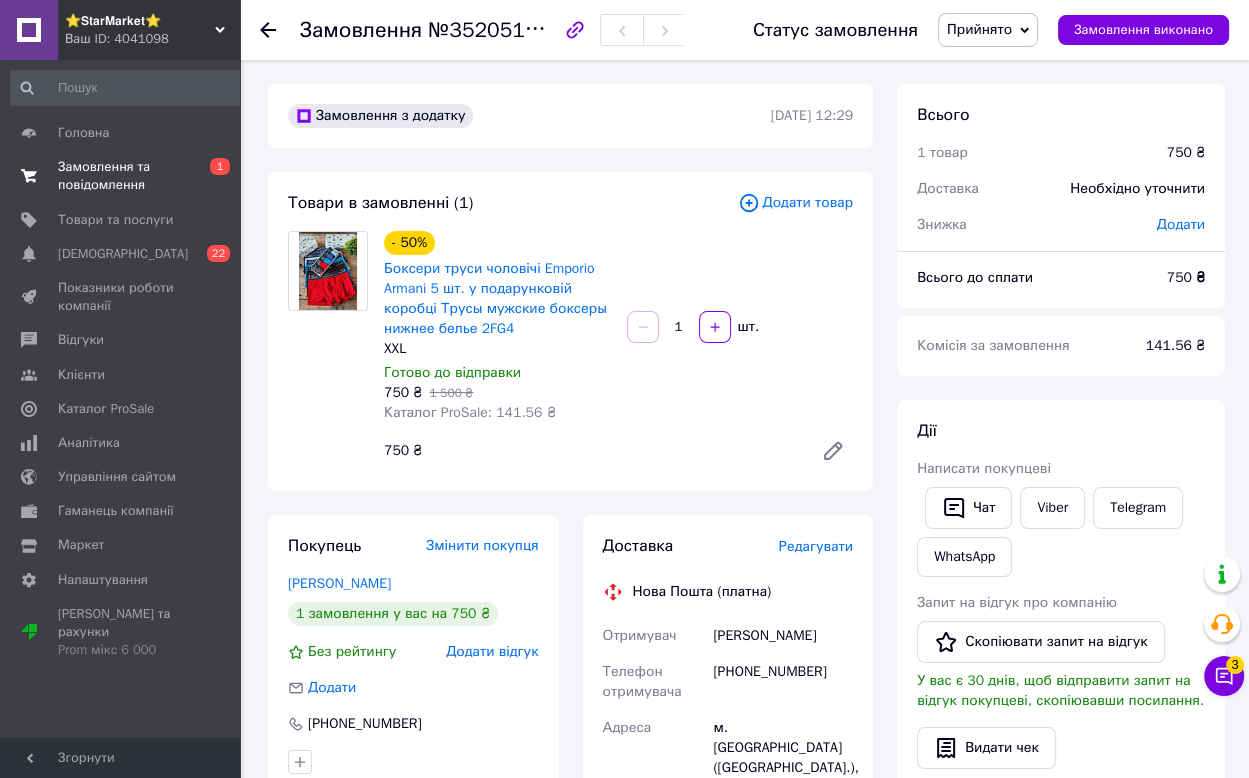 click on "Замовлення та повідомлення" at bounding box center [121, 176] 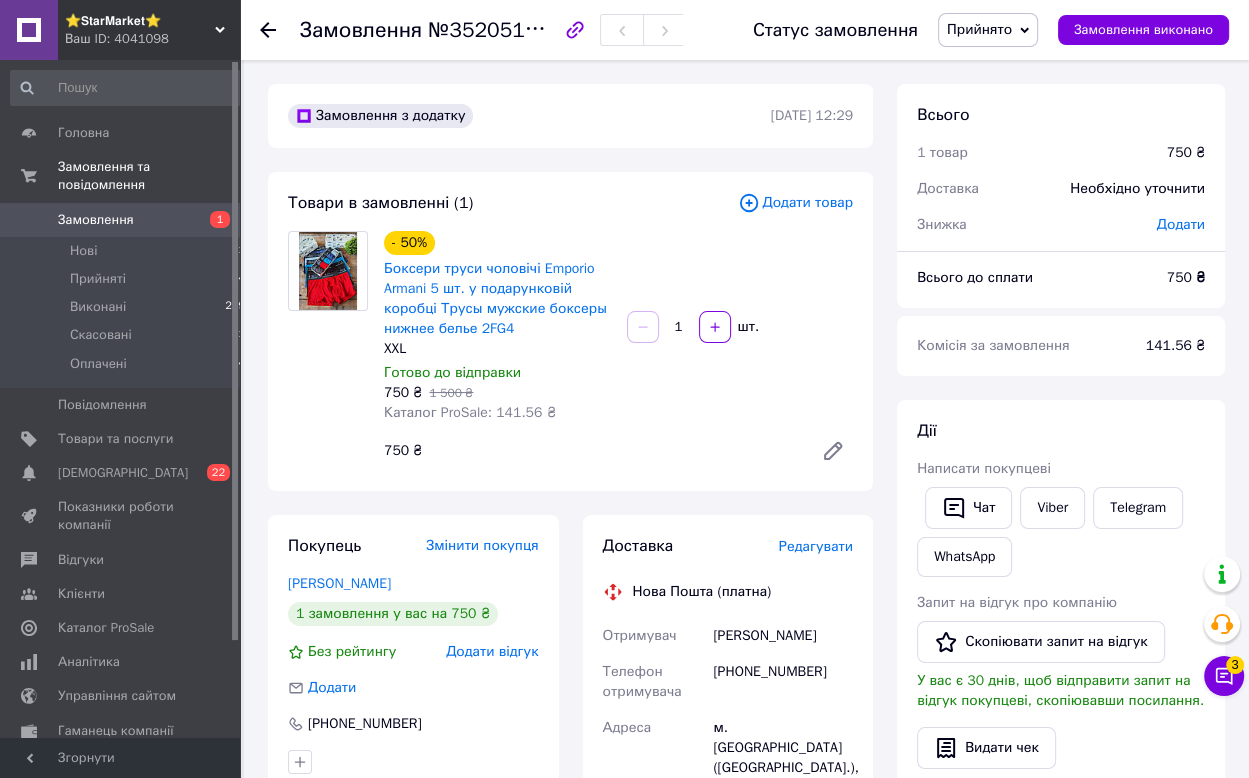 click on "Замовлення" at bounding box center [96, 220] 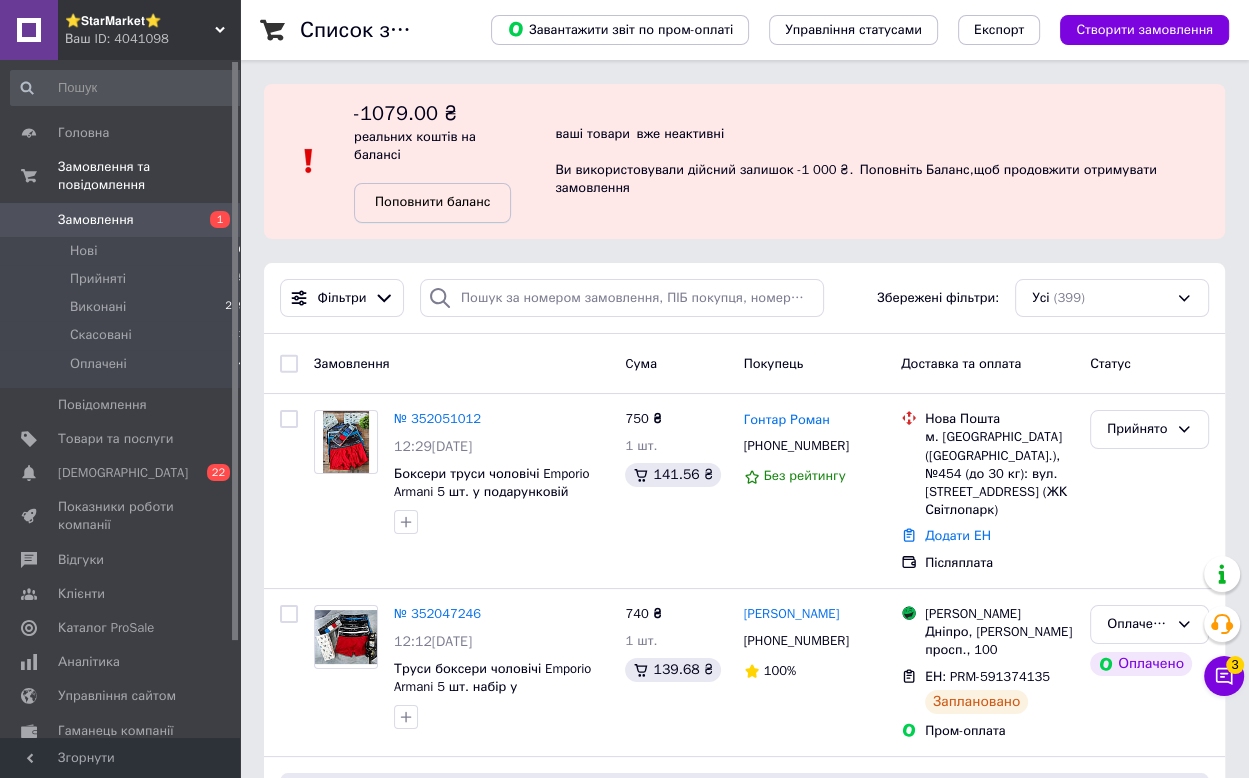 click on "Поповнити баланс" at bounding box center (432, 201) 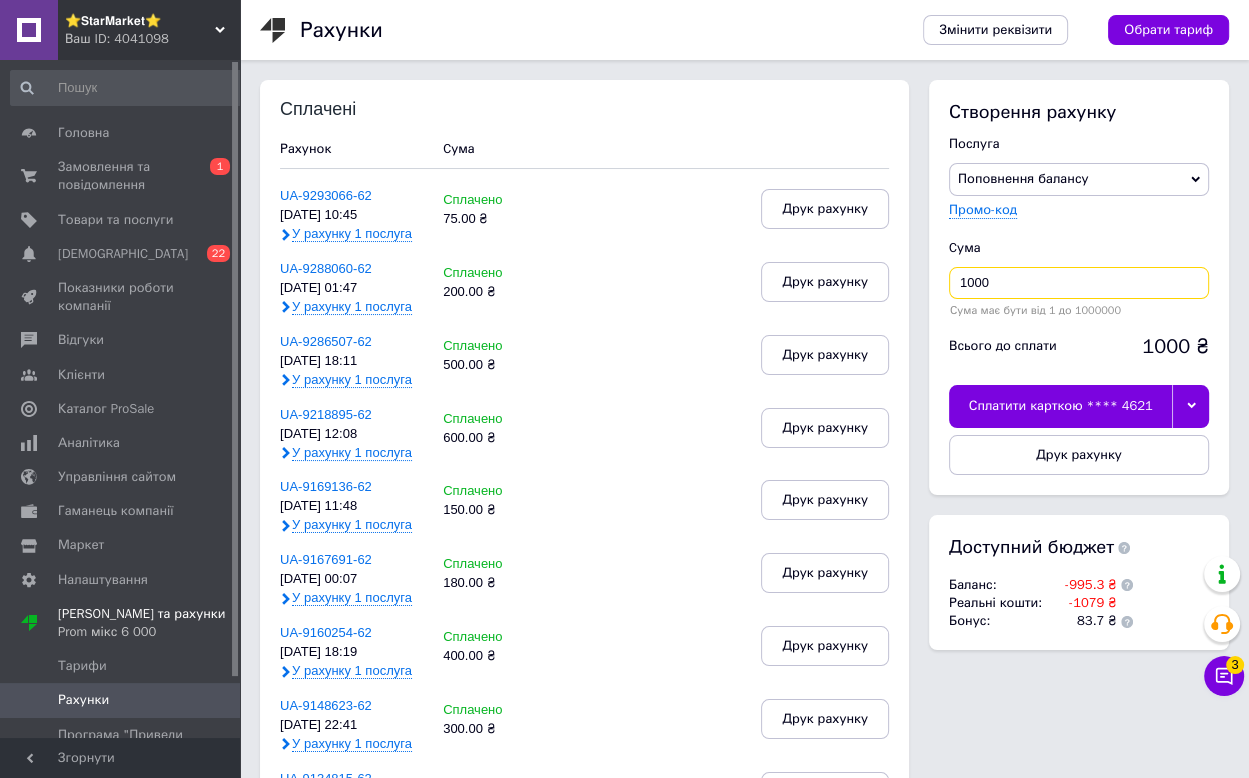 click on "1000" at bounding box center [1079, 283] 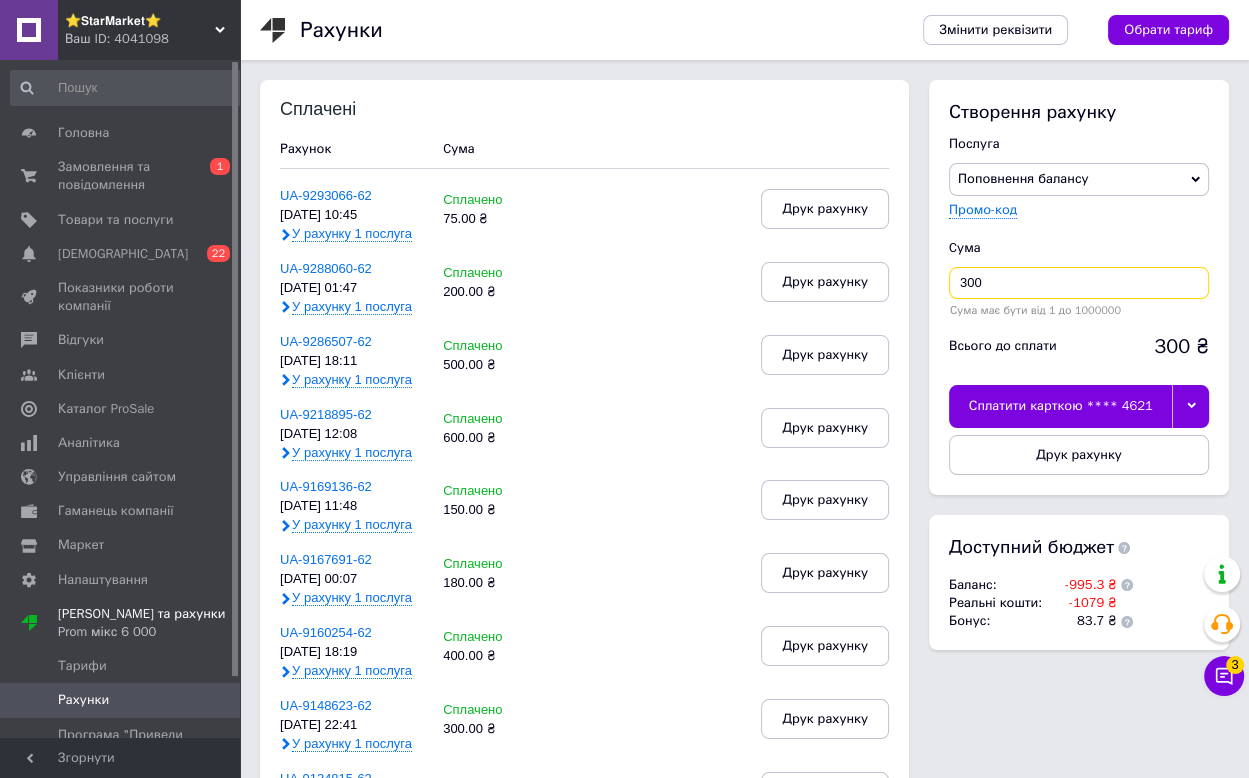 type on "300" 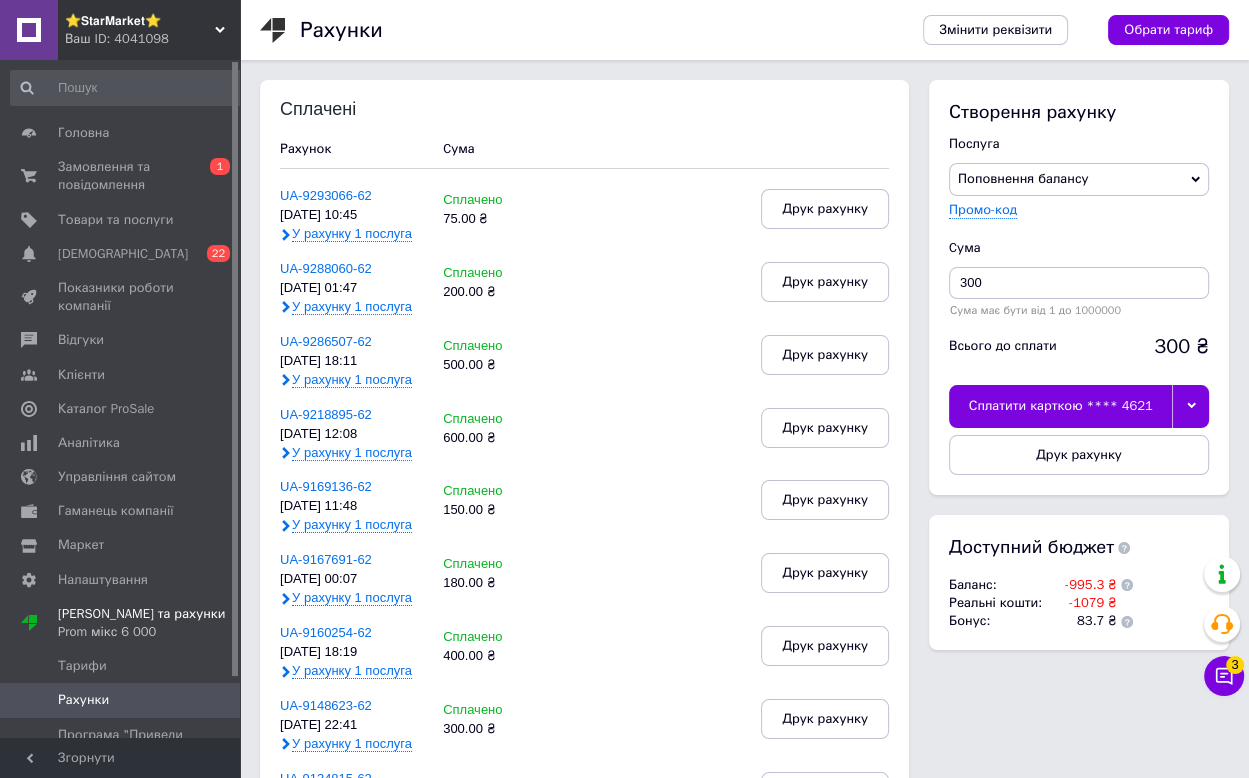 click at bounding box center [1190, 406] 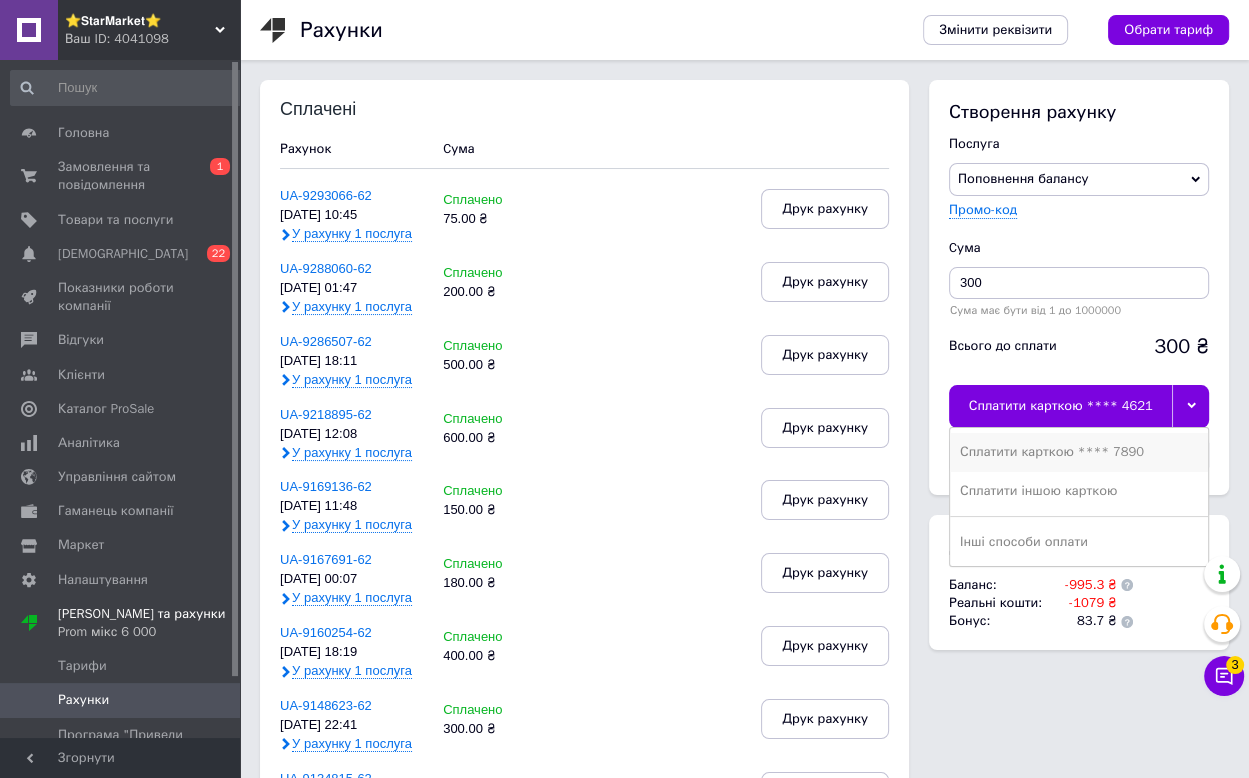click on "Сплатити карткою  **** 7890" at bounding box center [1079, 452] 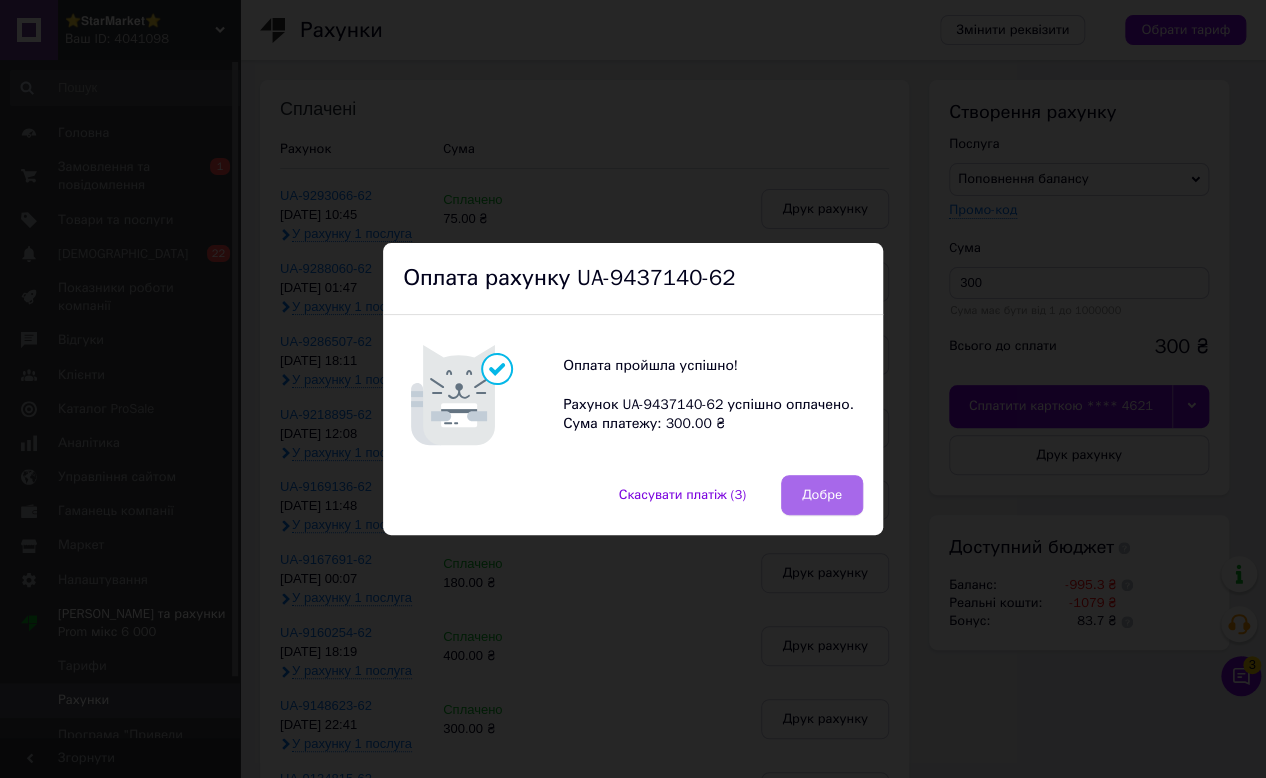 click on "Добре" at bounding box center [822, 495] 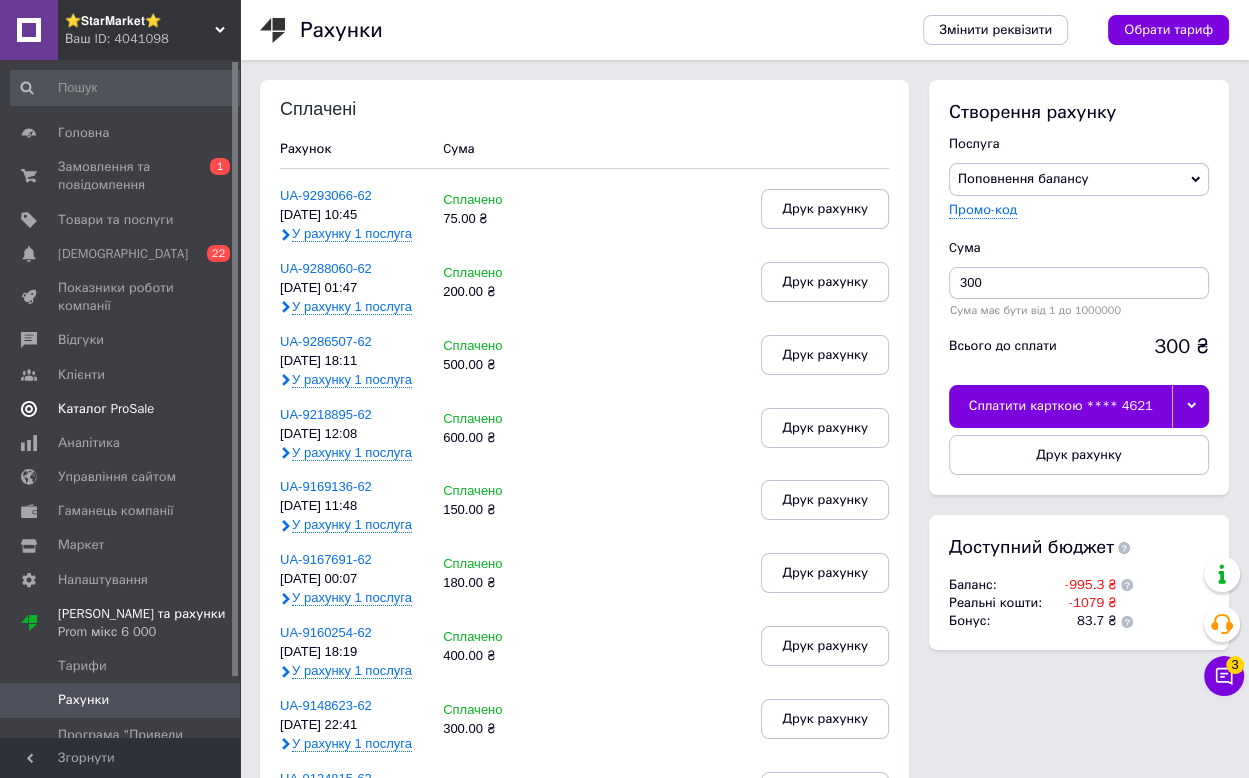 click on "Каталог ProSale" at bounding box center [121, 409] 